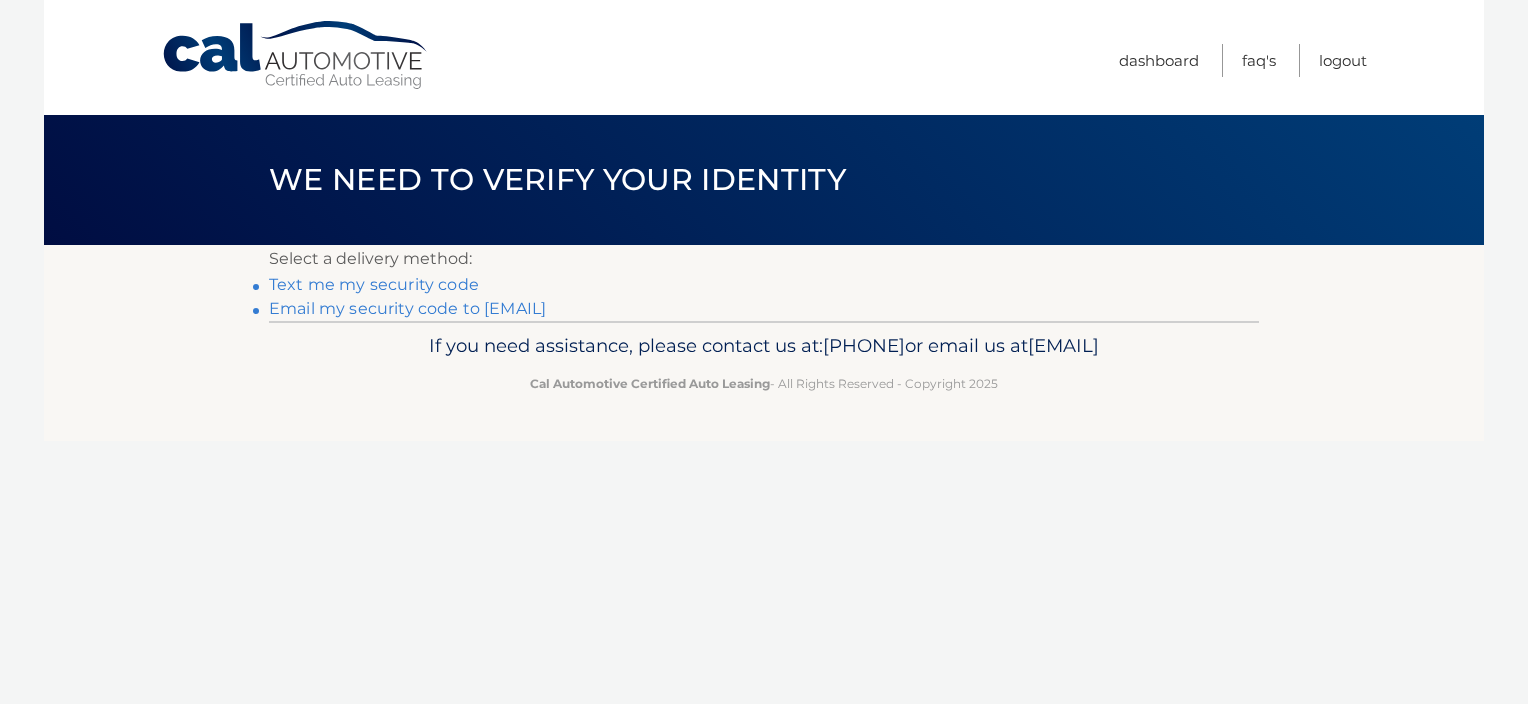 scroll, scrollTop: 0, scrollLeft: 0, axis: both 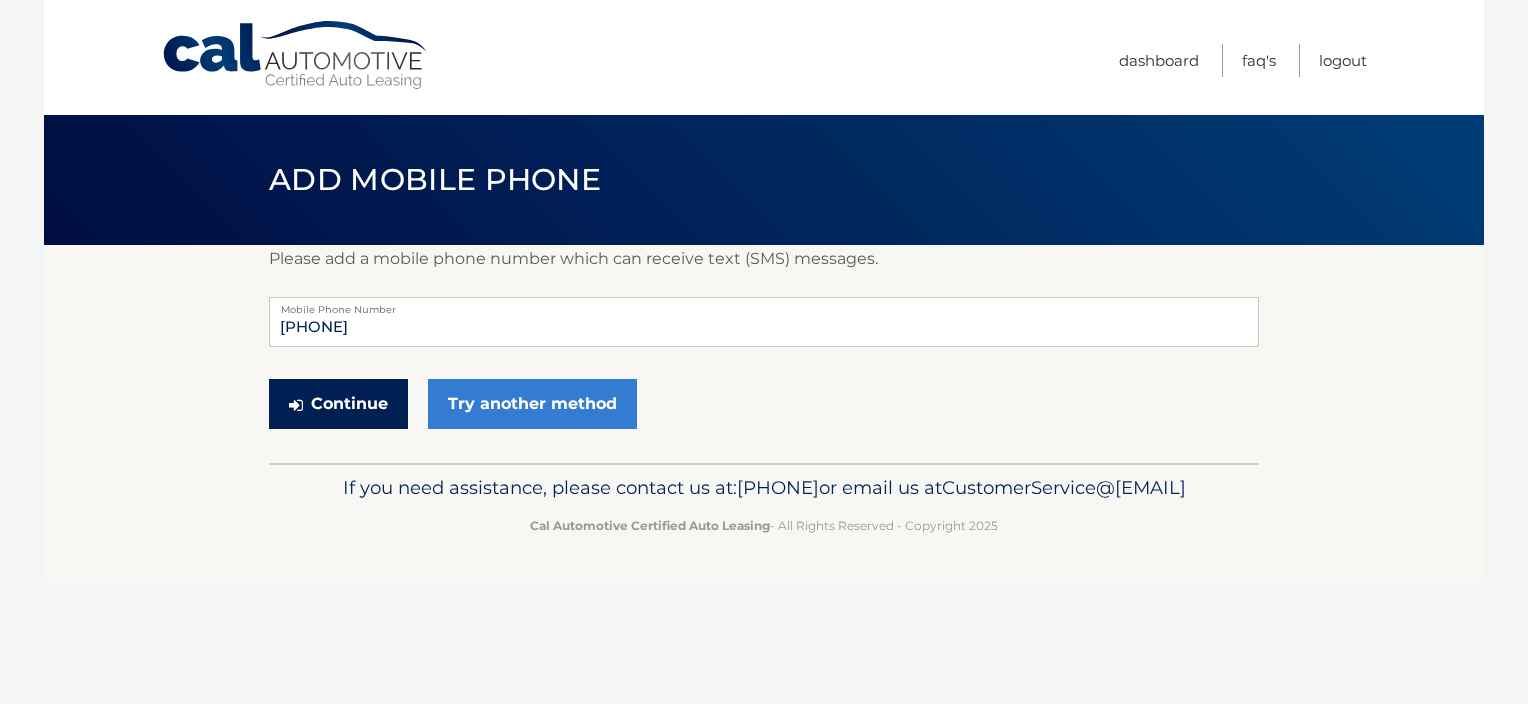 click on "Continue" at bounding box center (338, 404) 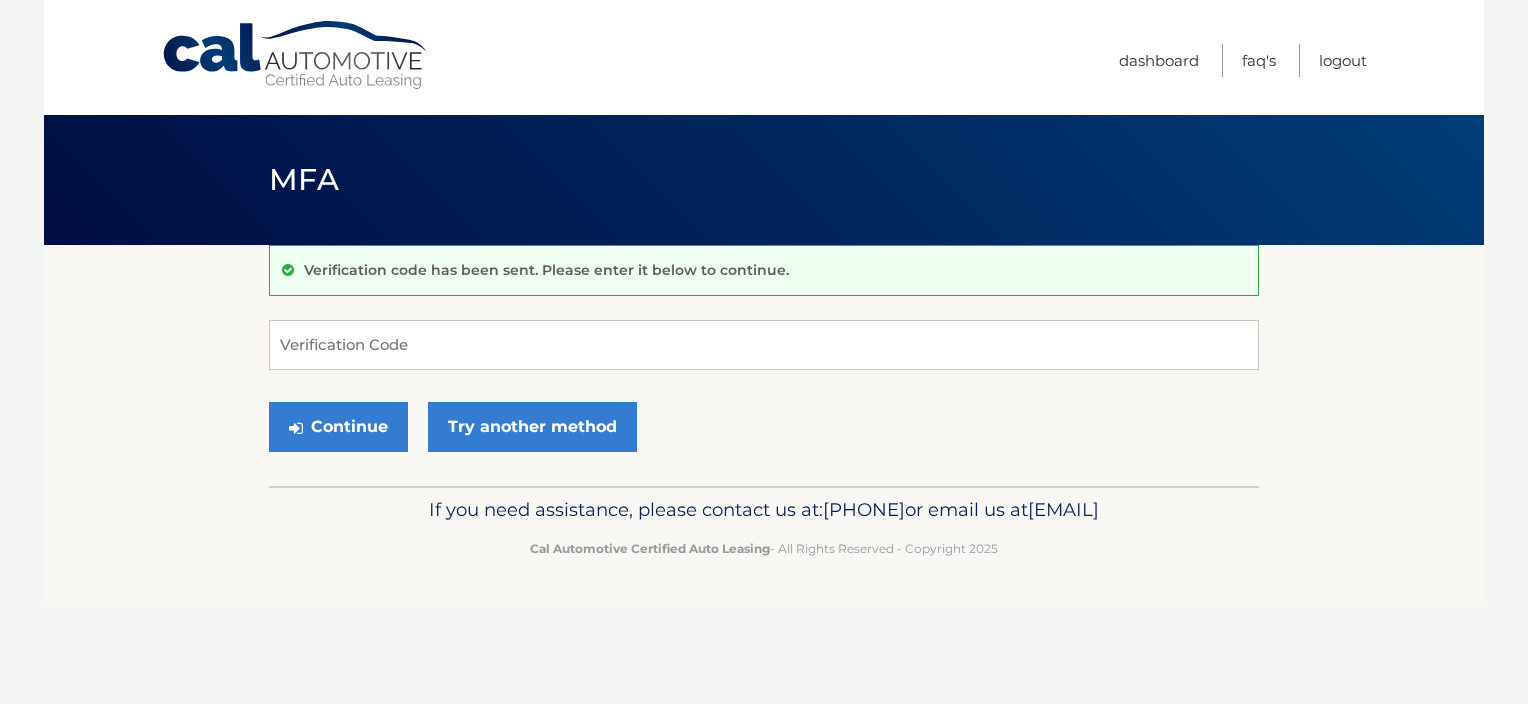 scroll, scrollTop: 0, scrollLeft: 0, axis: both 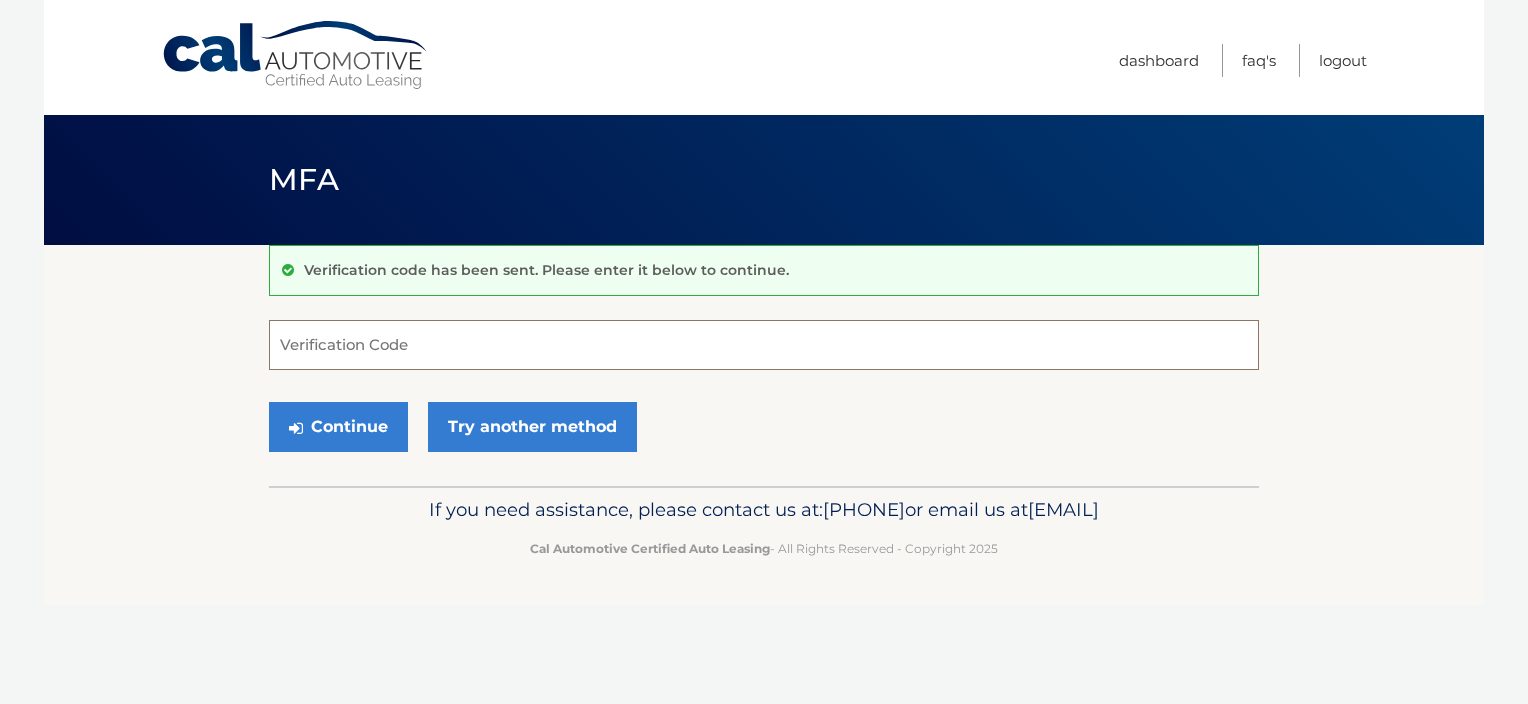 click on "Verification Code" at bounding box center [764, 345] 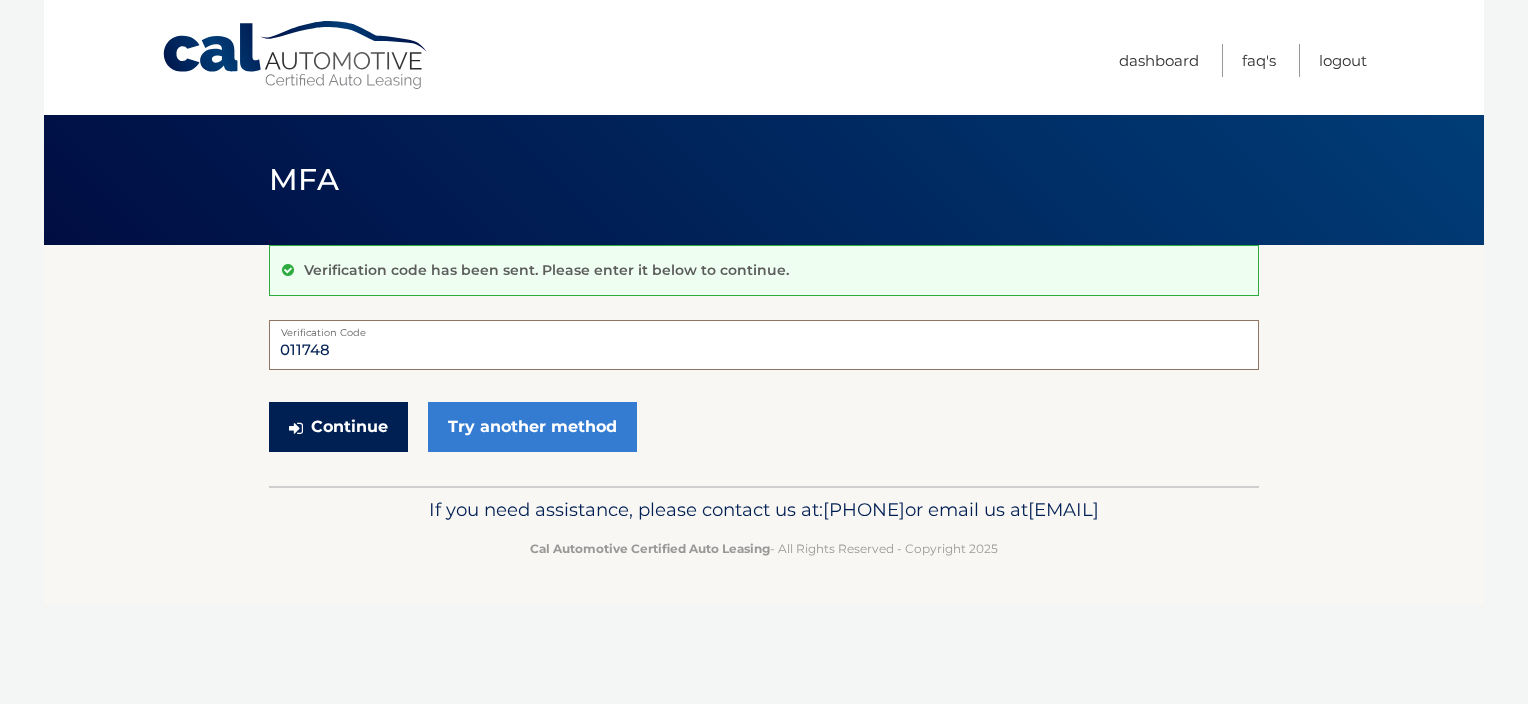 type on "011748" 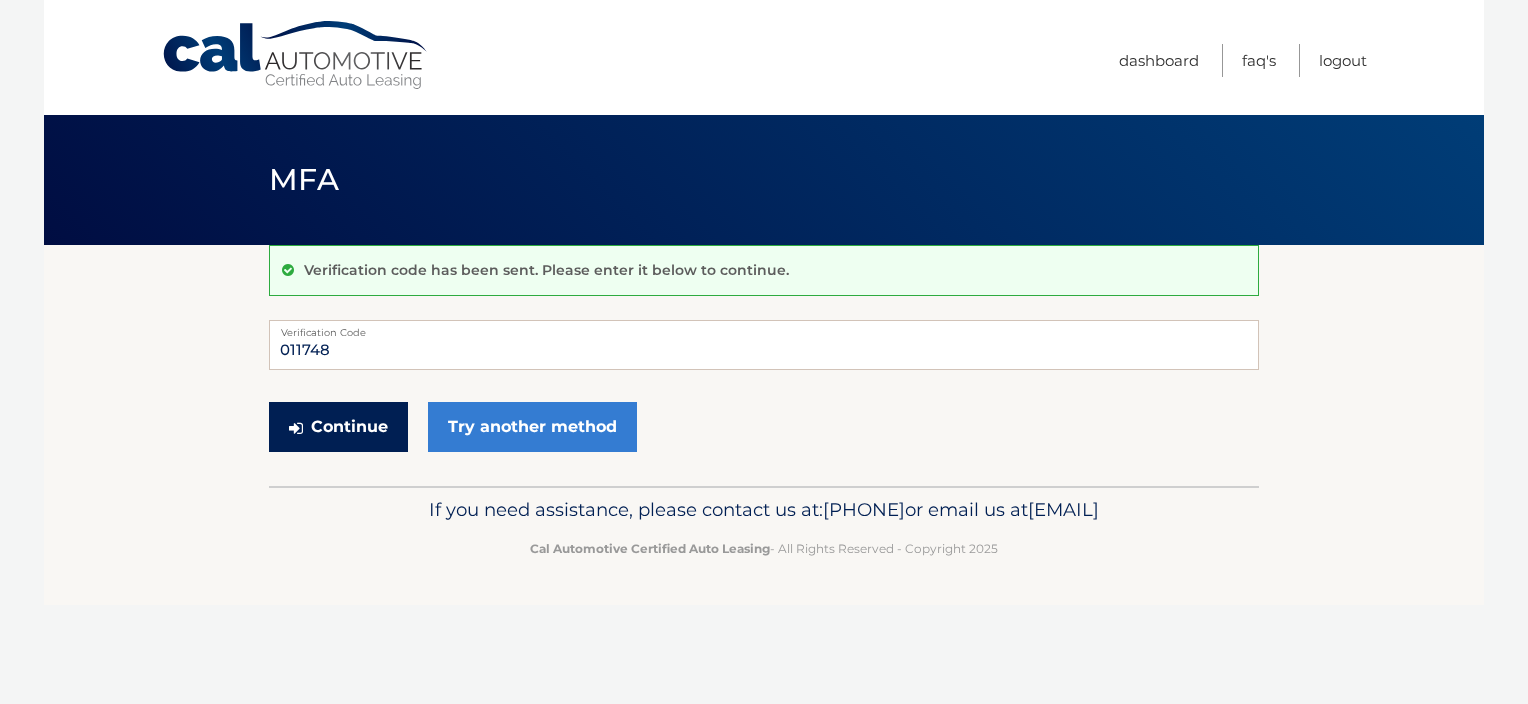 click on "Continue" at bounding box center [338, 427] 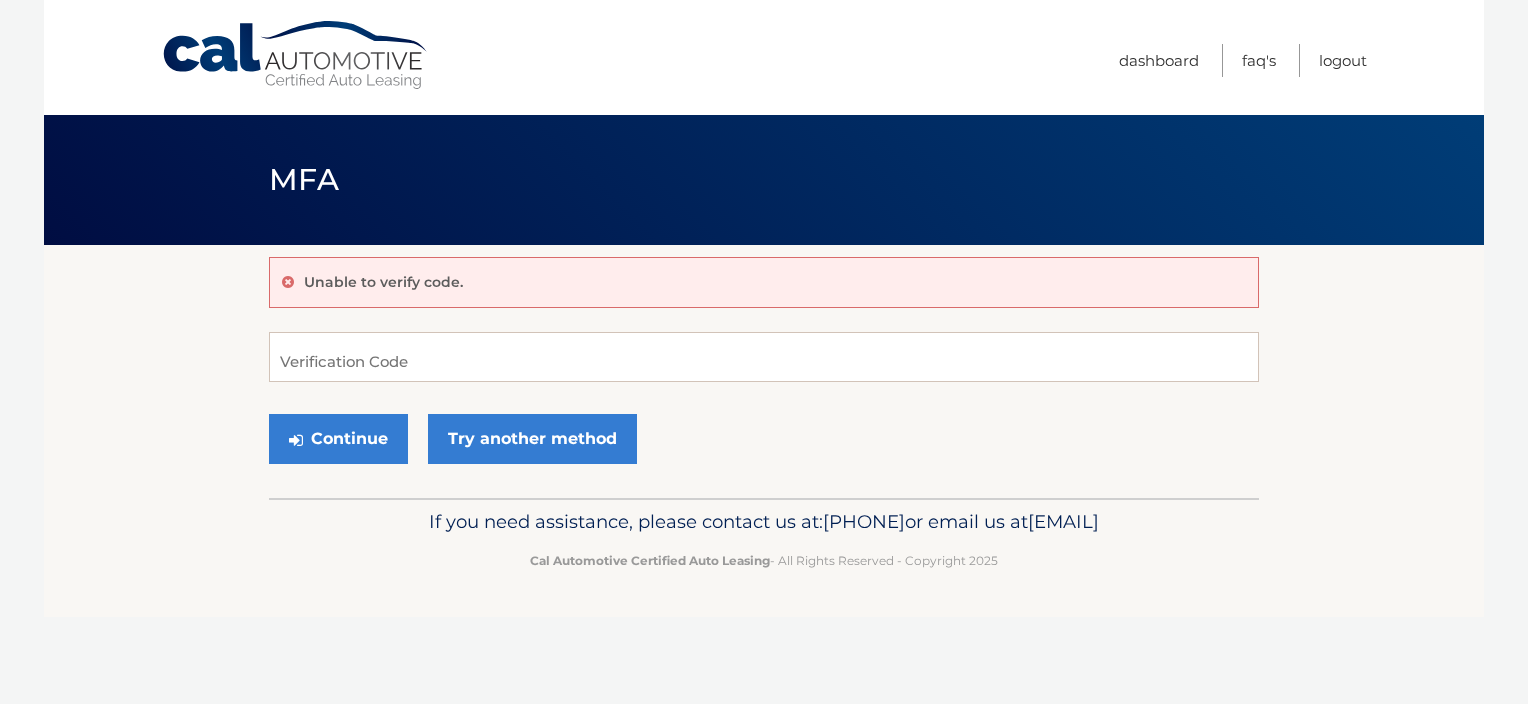 scroll, scrollTop: 0, scrollLeft: 0, axis: both 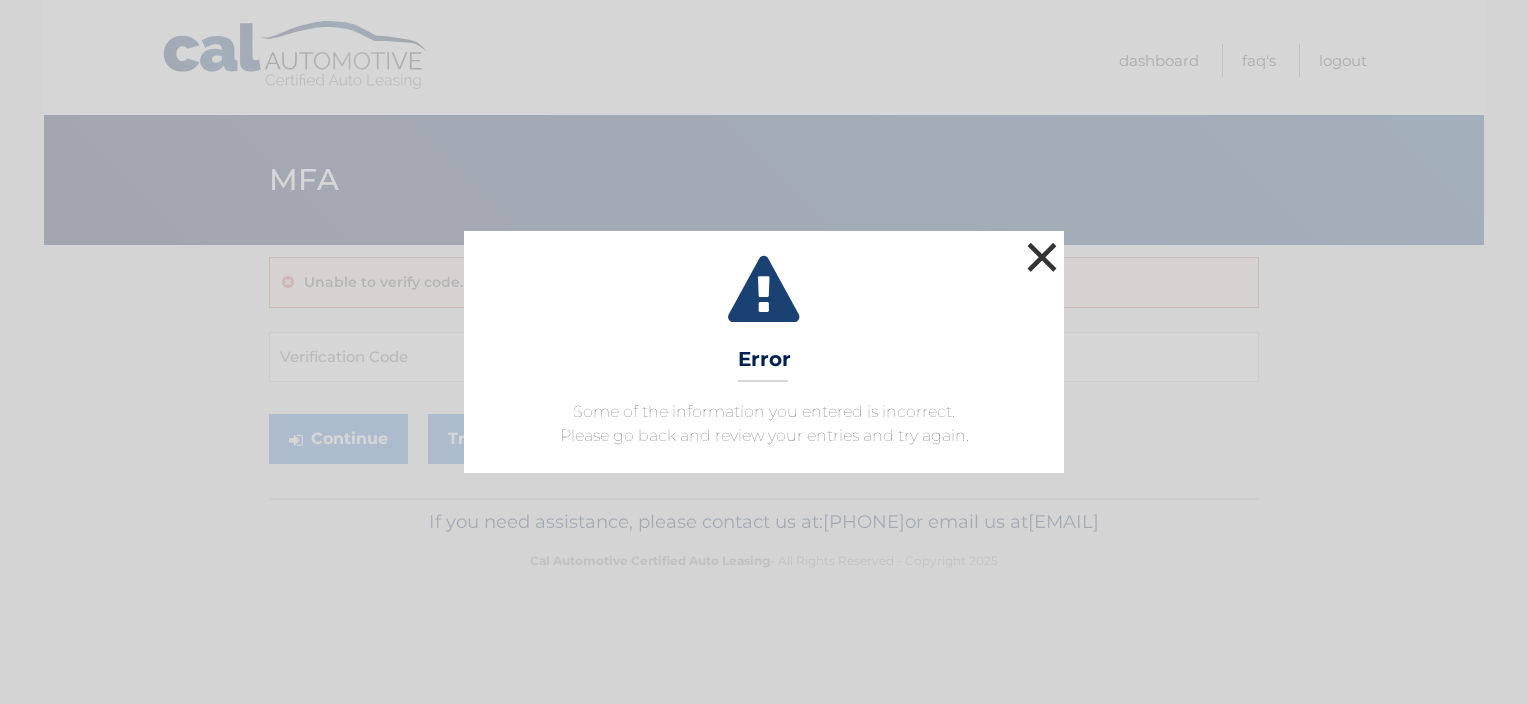 click on "×" at bounding box center [1042, 257] 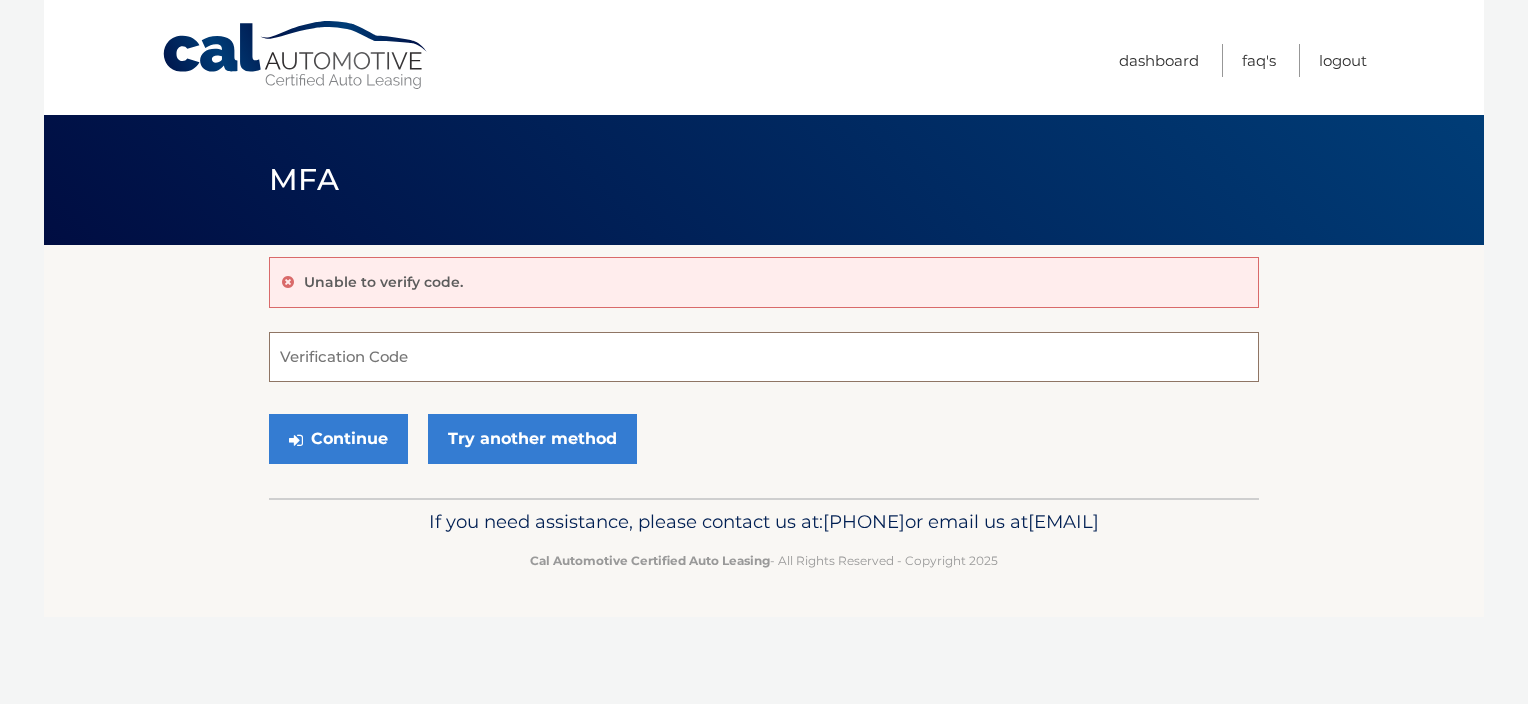 click on "Verification Code" at bounding box center (764, 357) 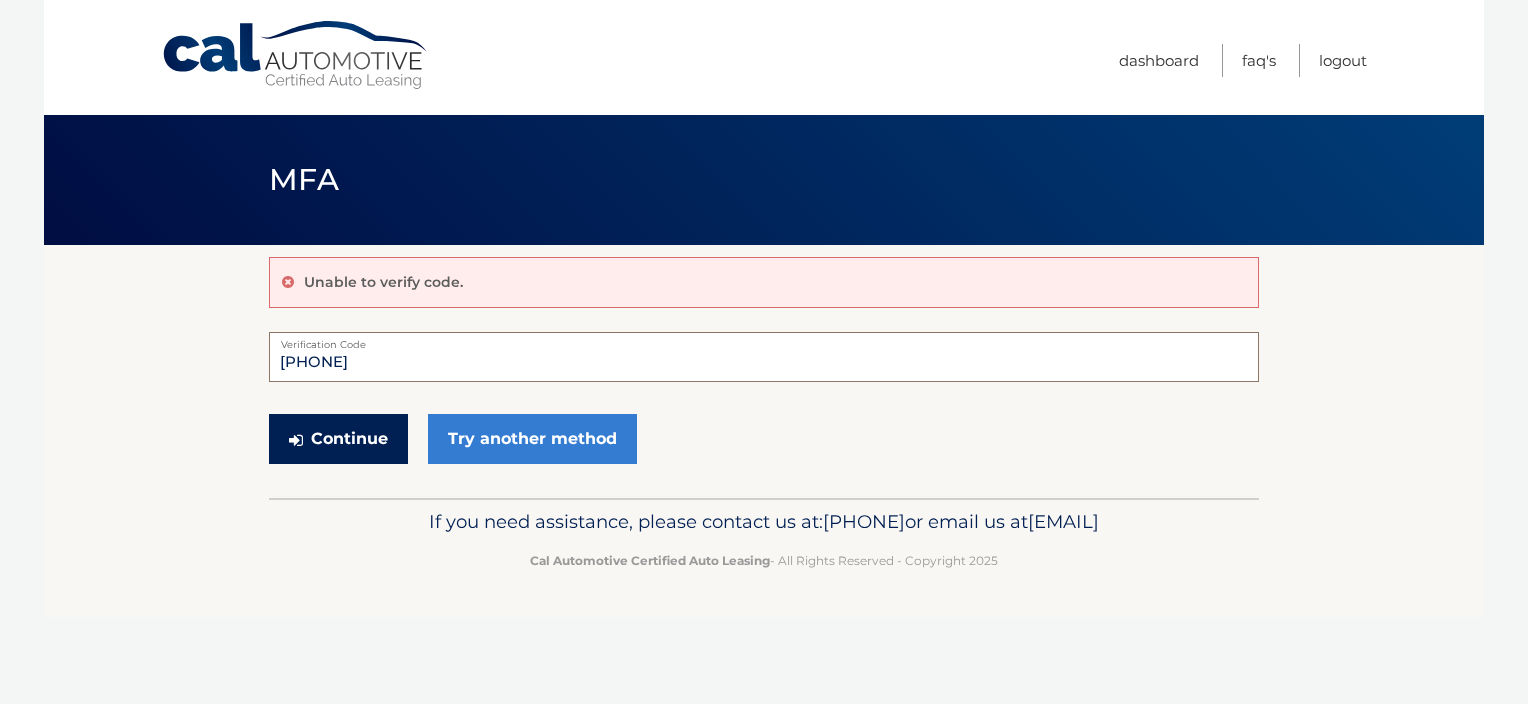 type on "011748" 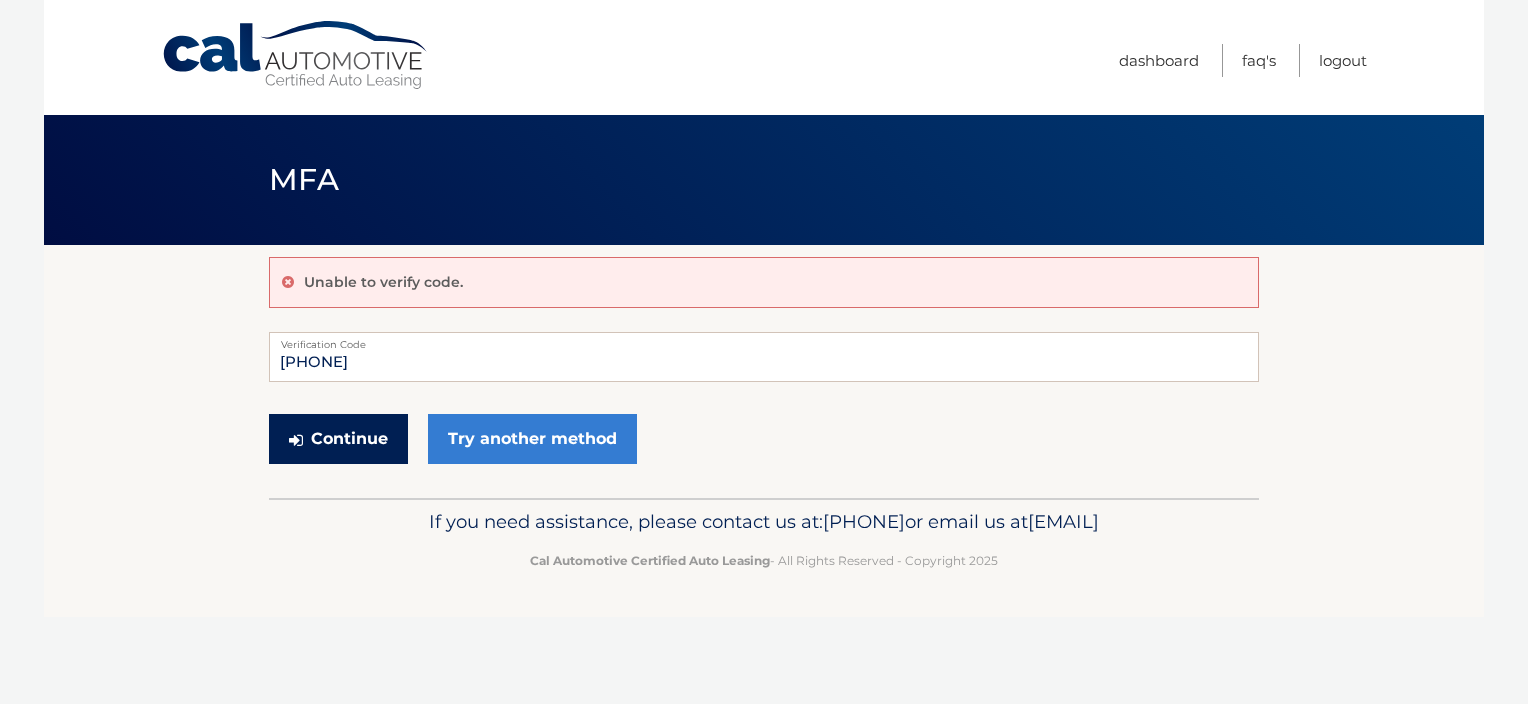click on "Continue" at bounding box center (338, 439) 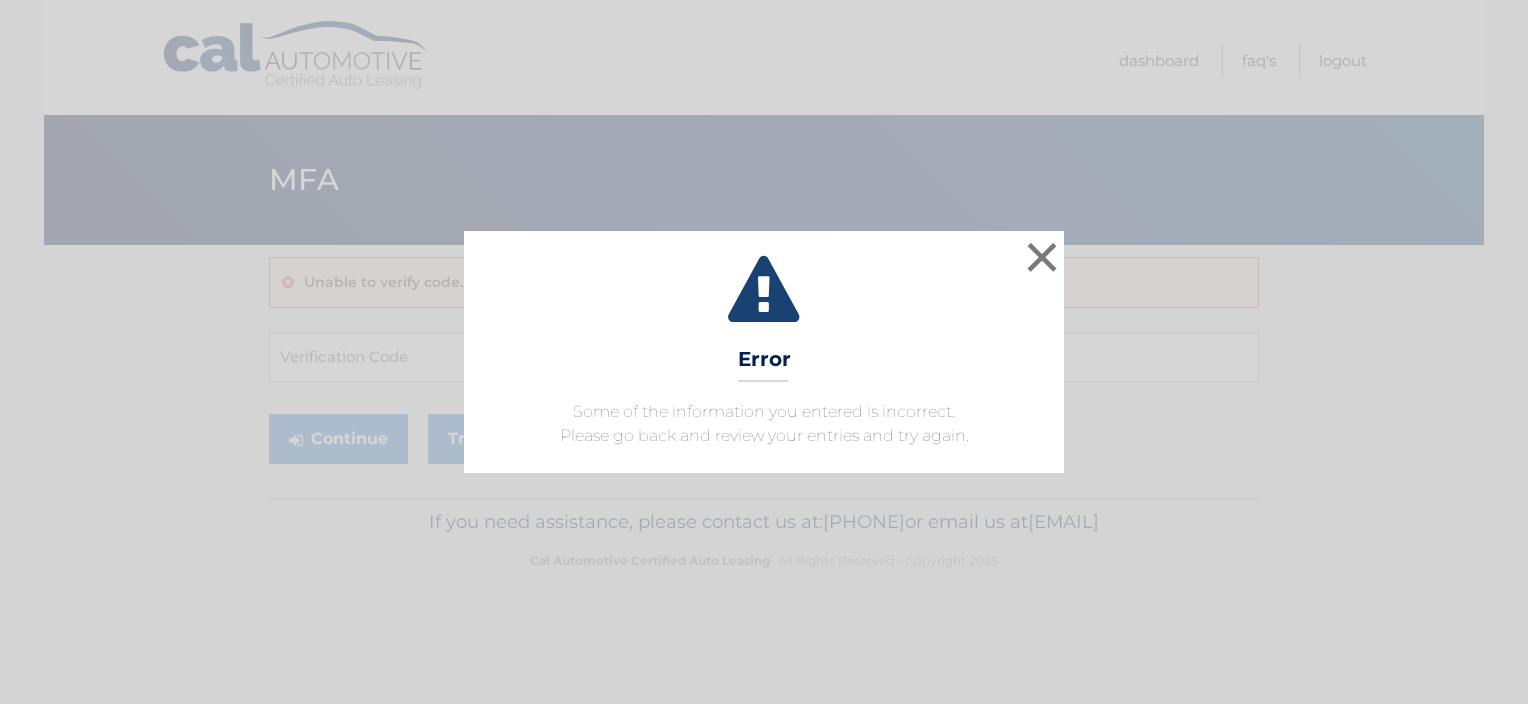 scroll, scrollTop: 0, scrollLeft: 0, axis: both 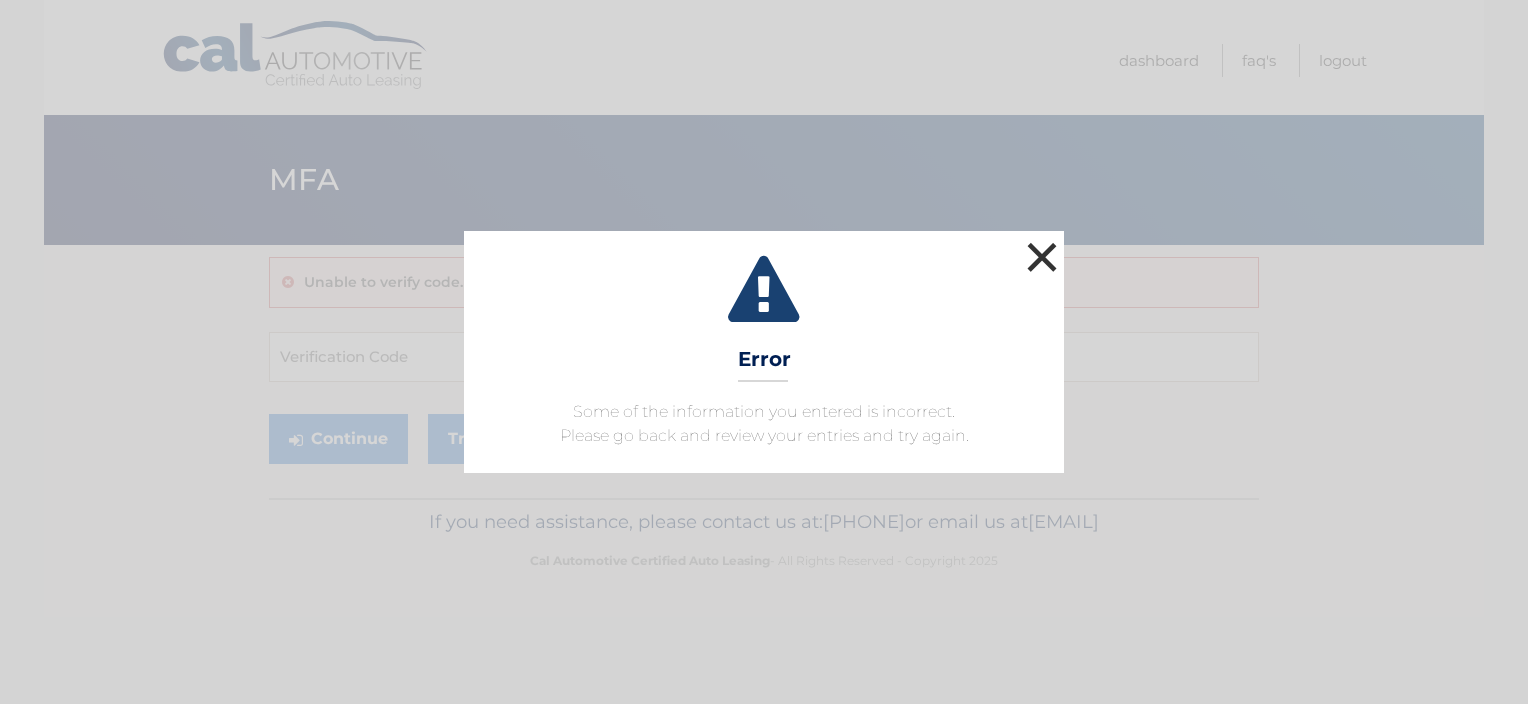 click on "×" at bounding box center (1042, 257) 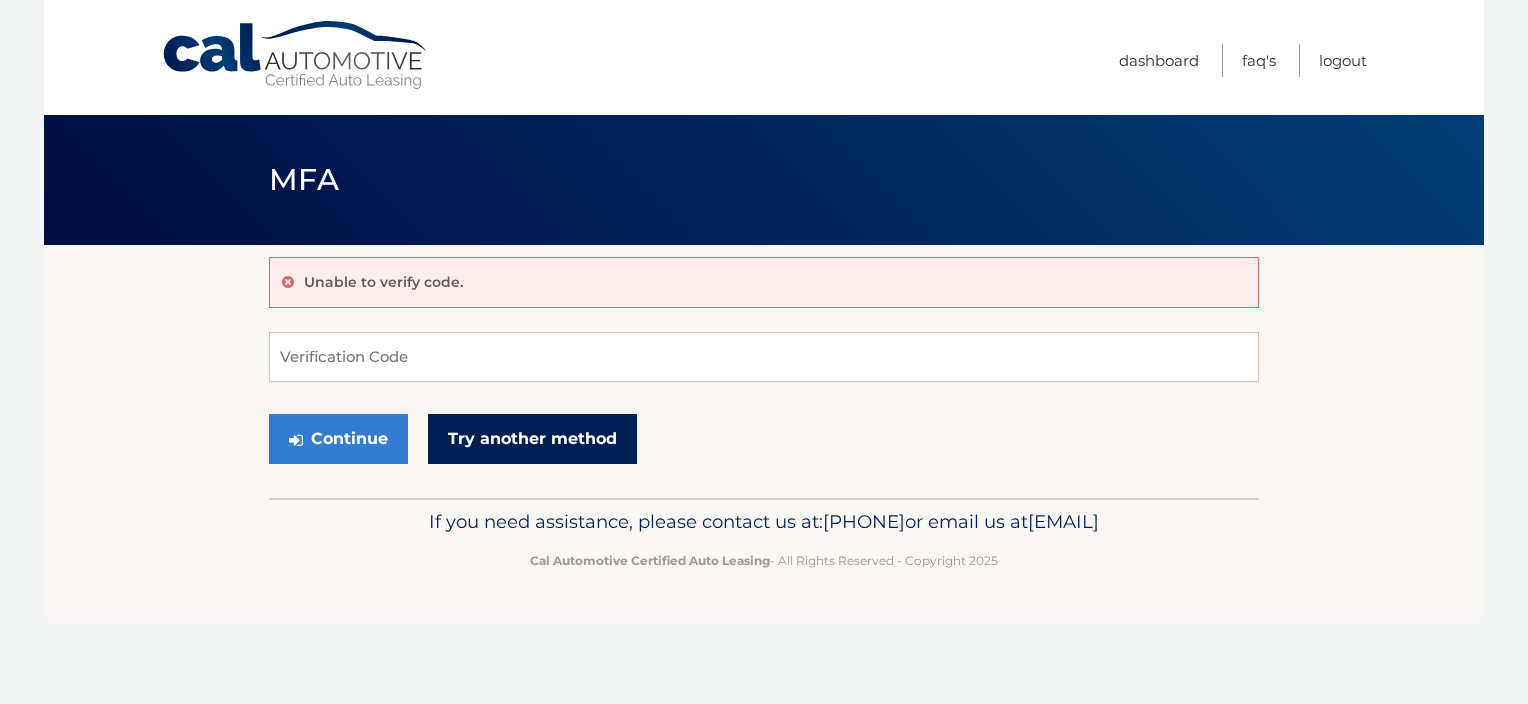 click on "Try another method" at bounding box center (532, 439) 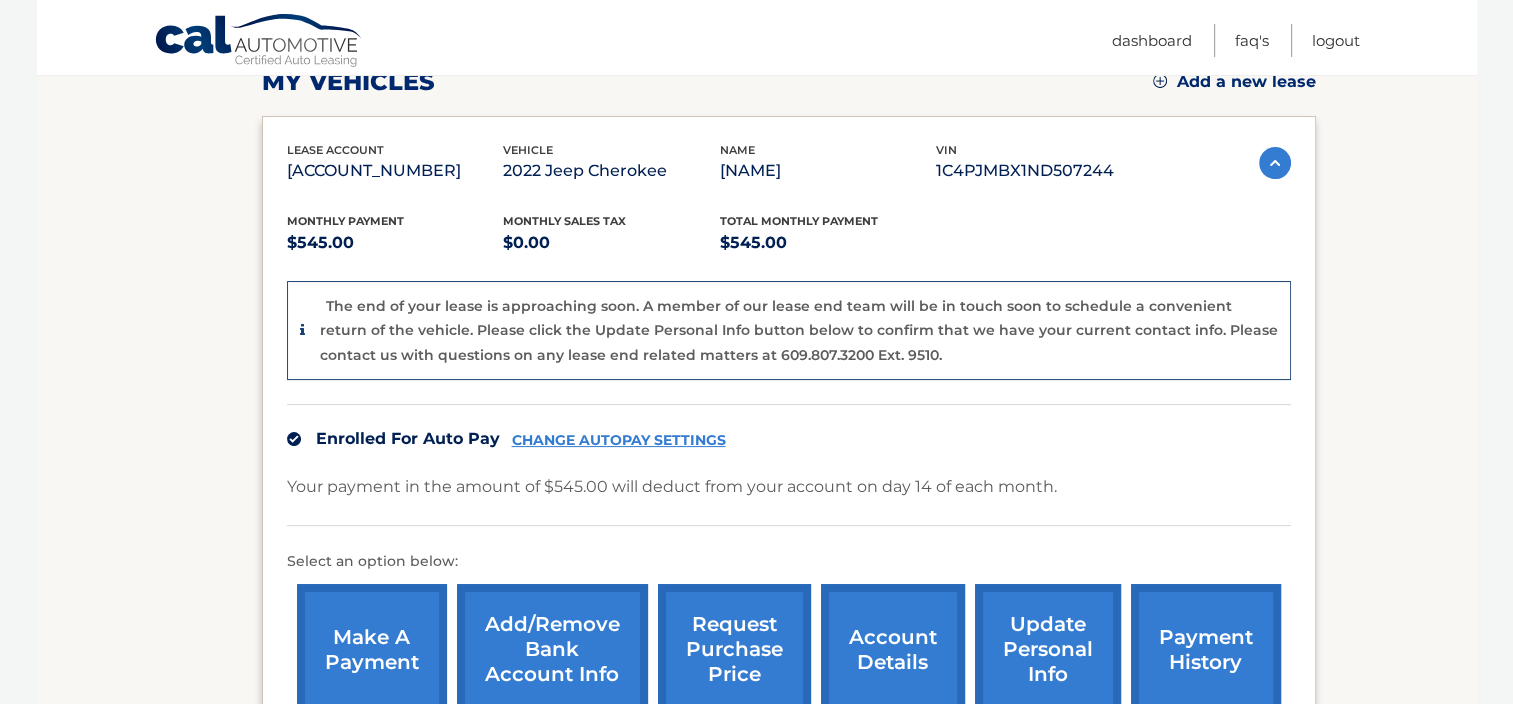 scroll, scrollTop: 358, scrollLeft: 0, axis: vertical 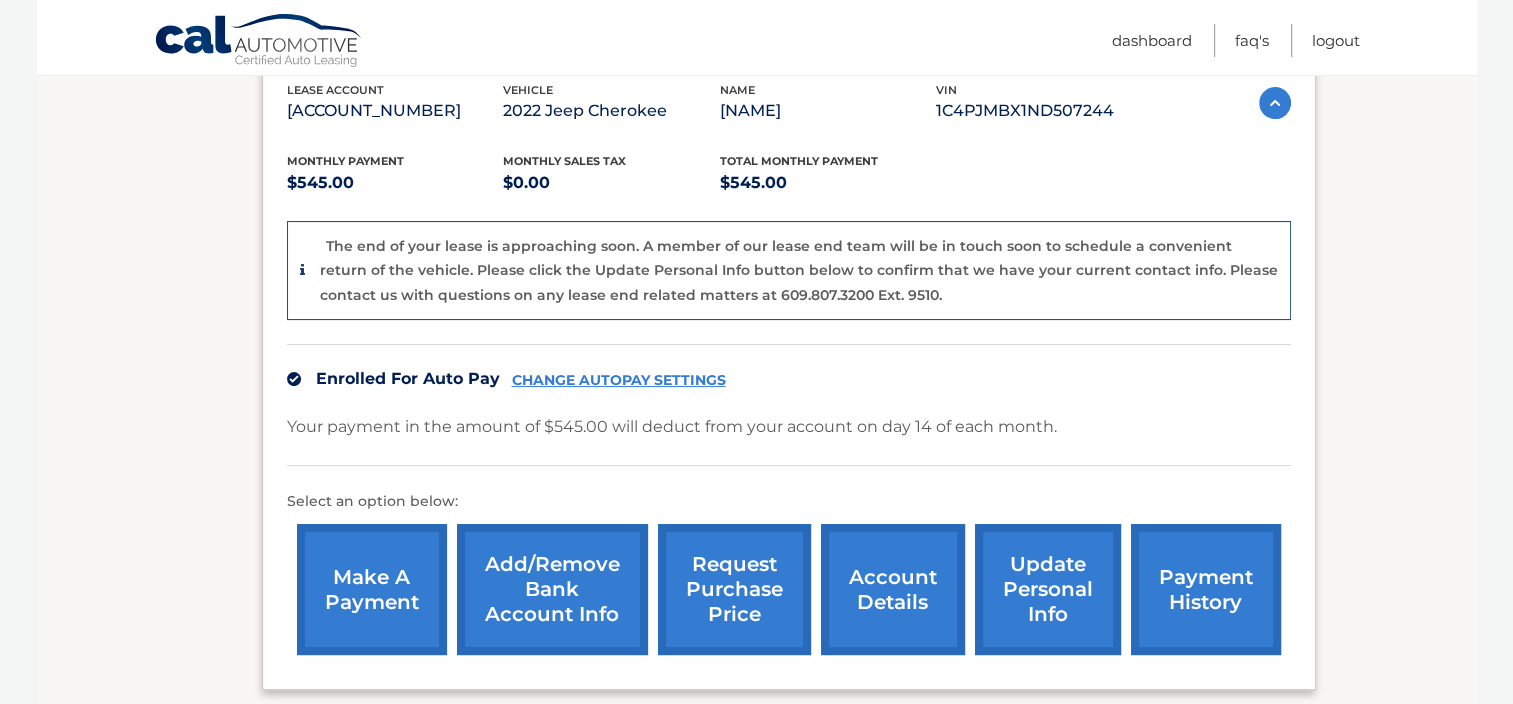 click on "[PHONE]" at bounding box center (395, 111) 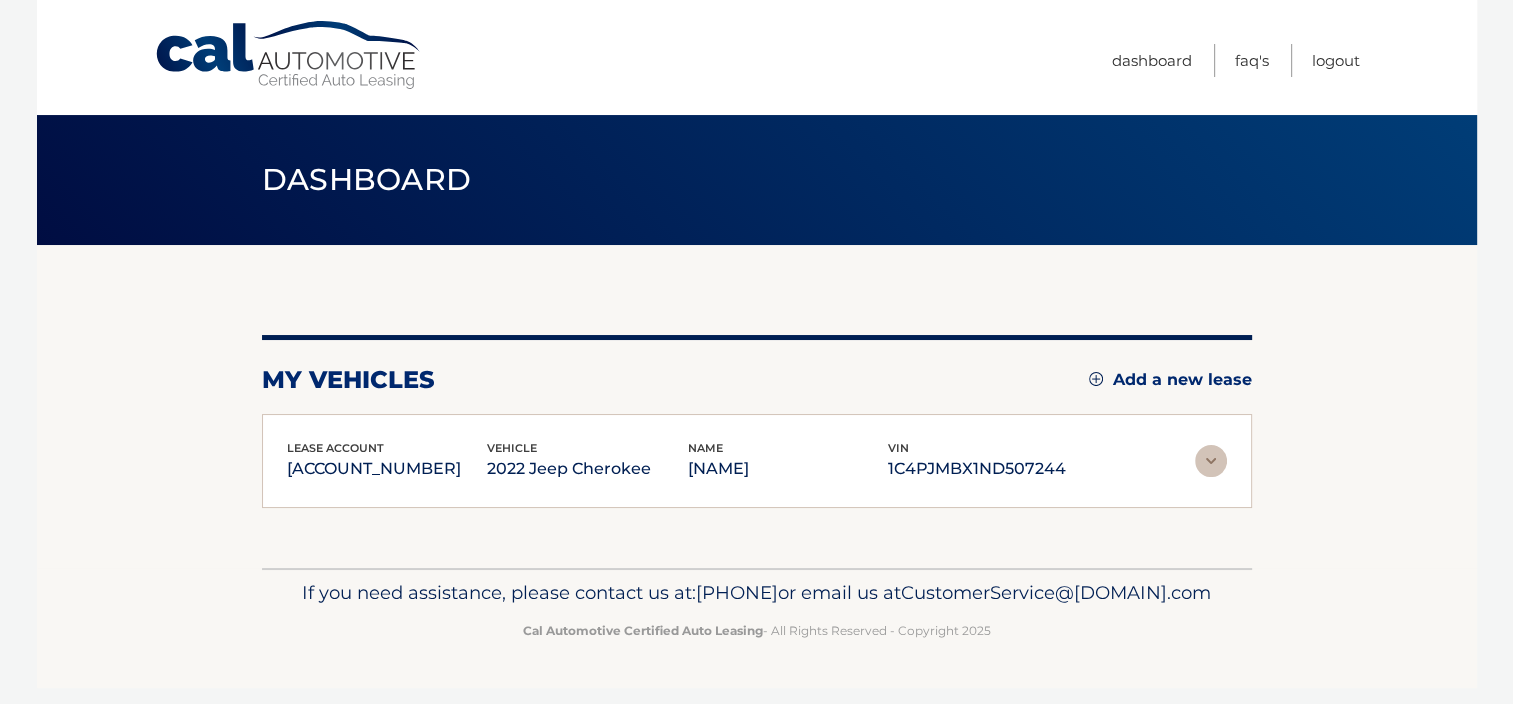 scroll, scrollTop: 0, scrollLeft: 0, axis: both 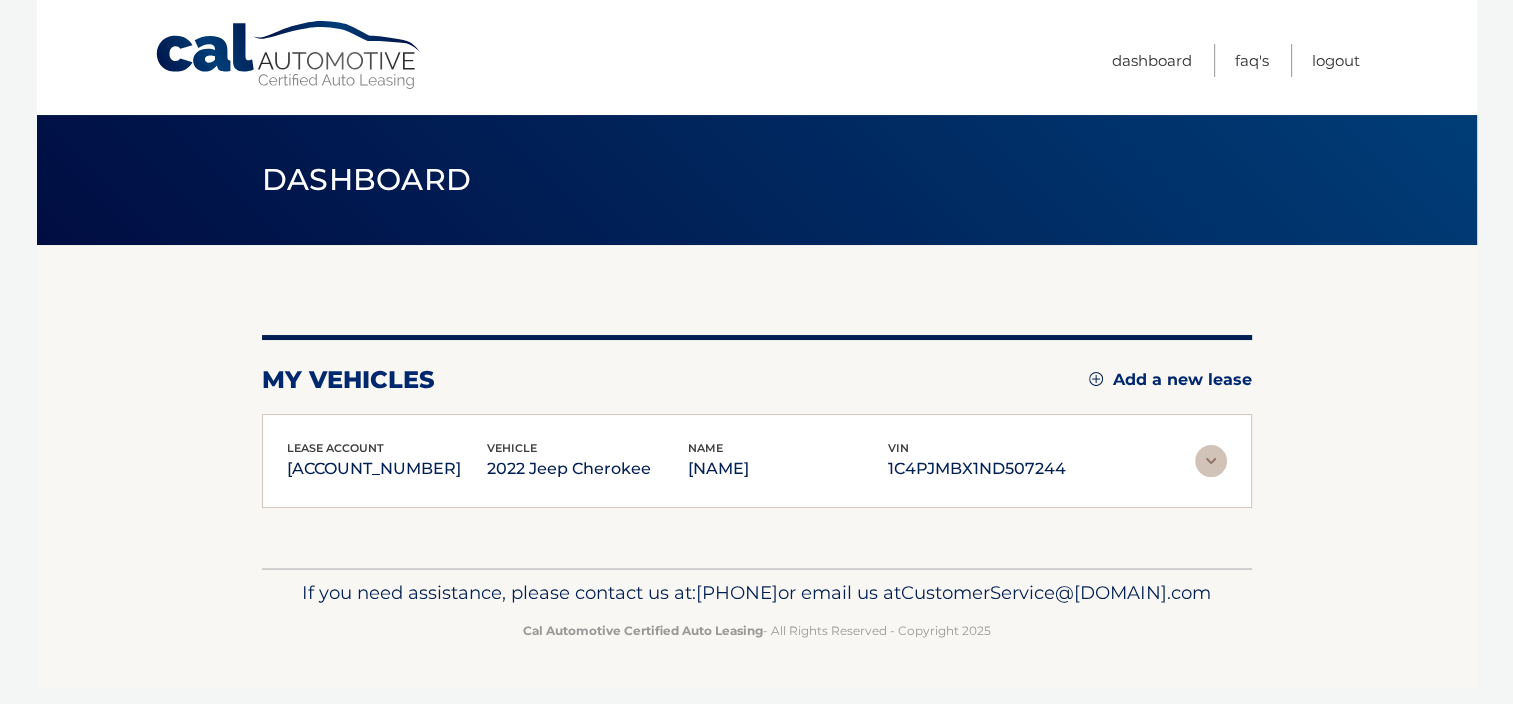 click on "my vehicles
Add a new lease
lease account
#44455526518
vehicle
2022 Jeep Cherokee
name
ROSE CAROLLO
vin
1C4PJMBX1ND507244" at bounding box center [757, 406] 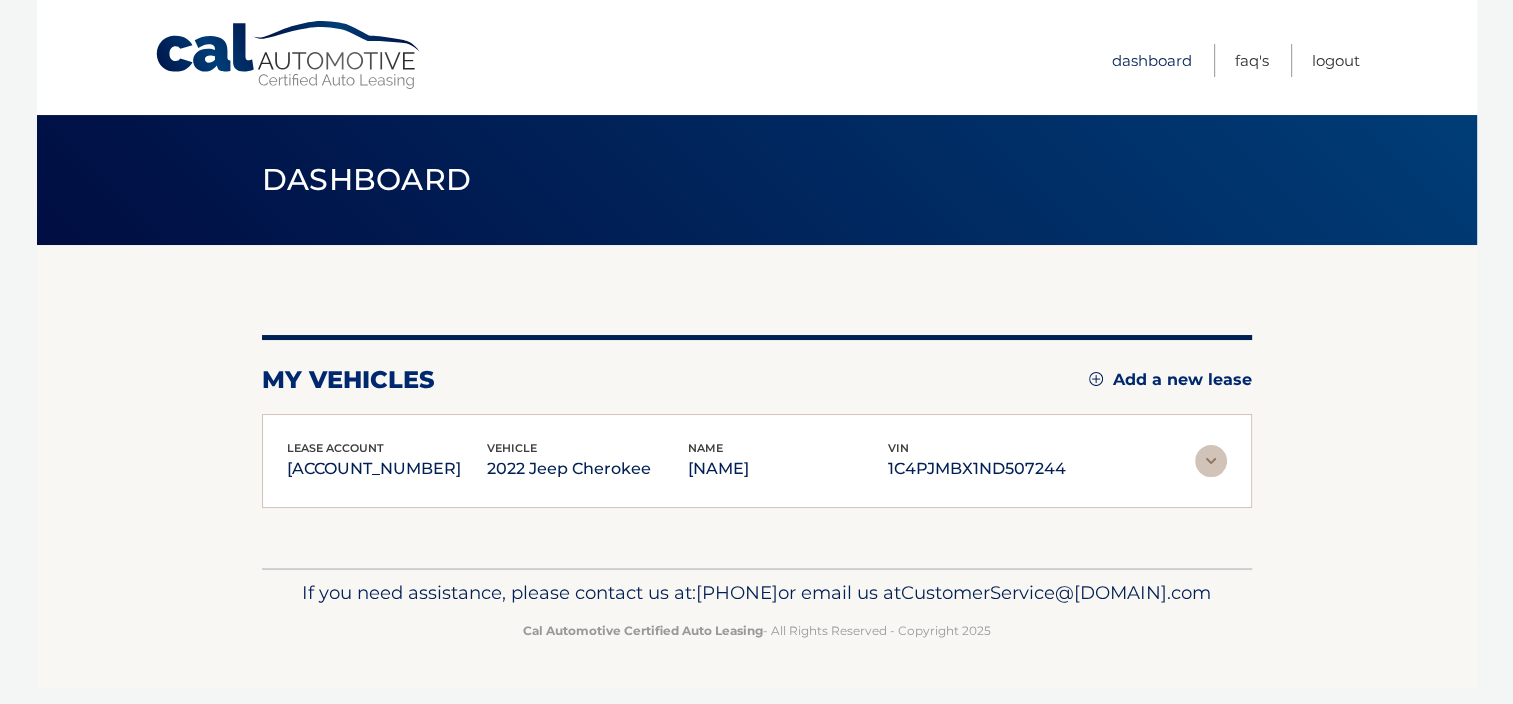 click on "Dashboard" at bounding box center [1152, 60] 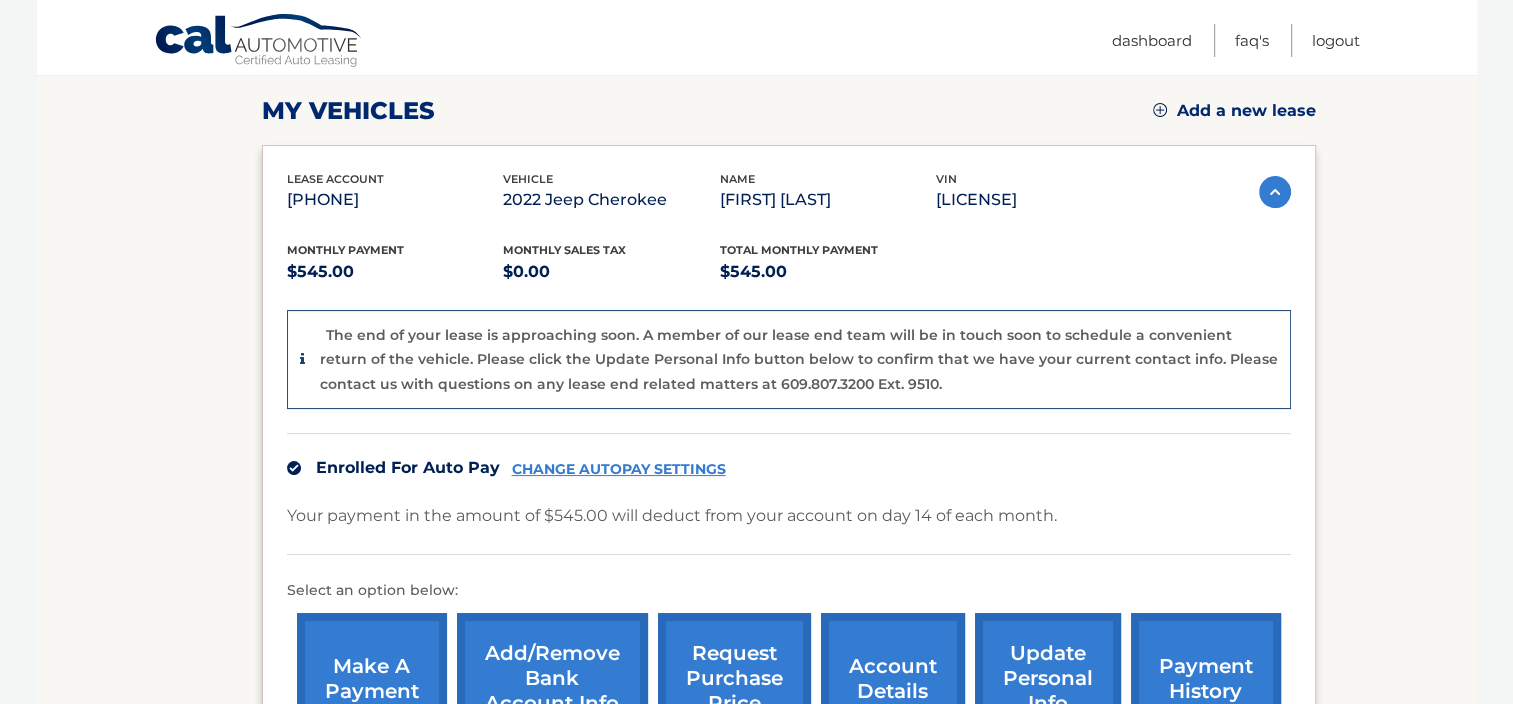 scroll, scrollTop: 357, scrollLeft: 0, axis: vertical 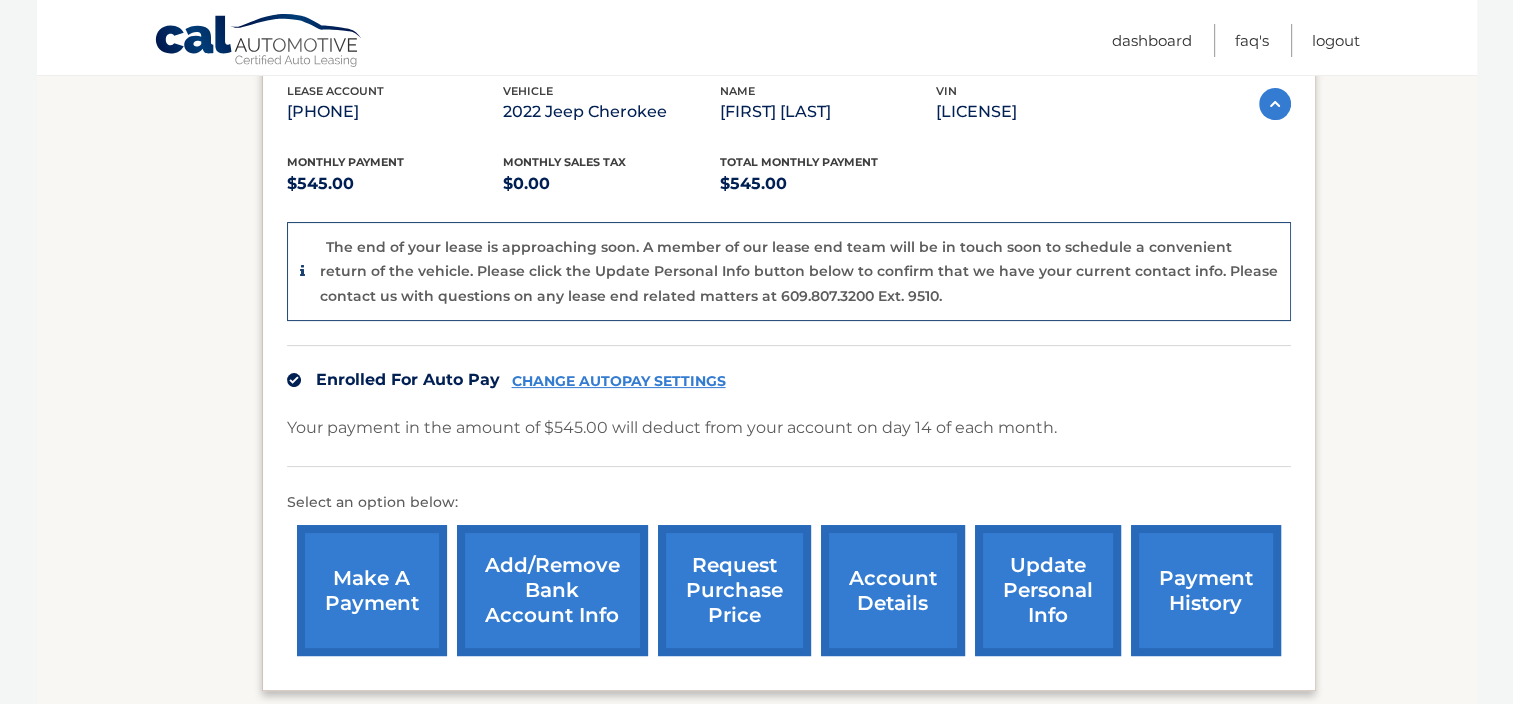 click on "account details" at bounding box center (893, 590) 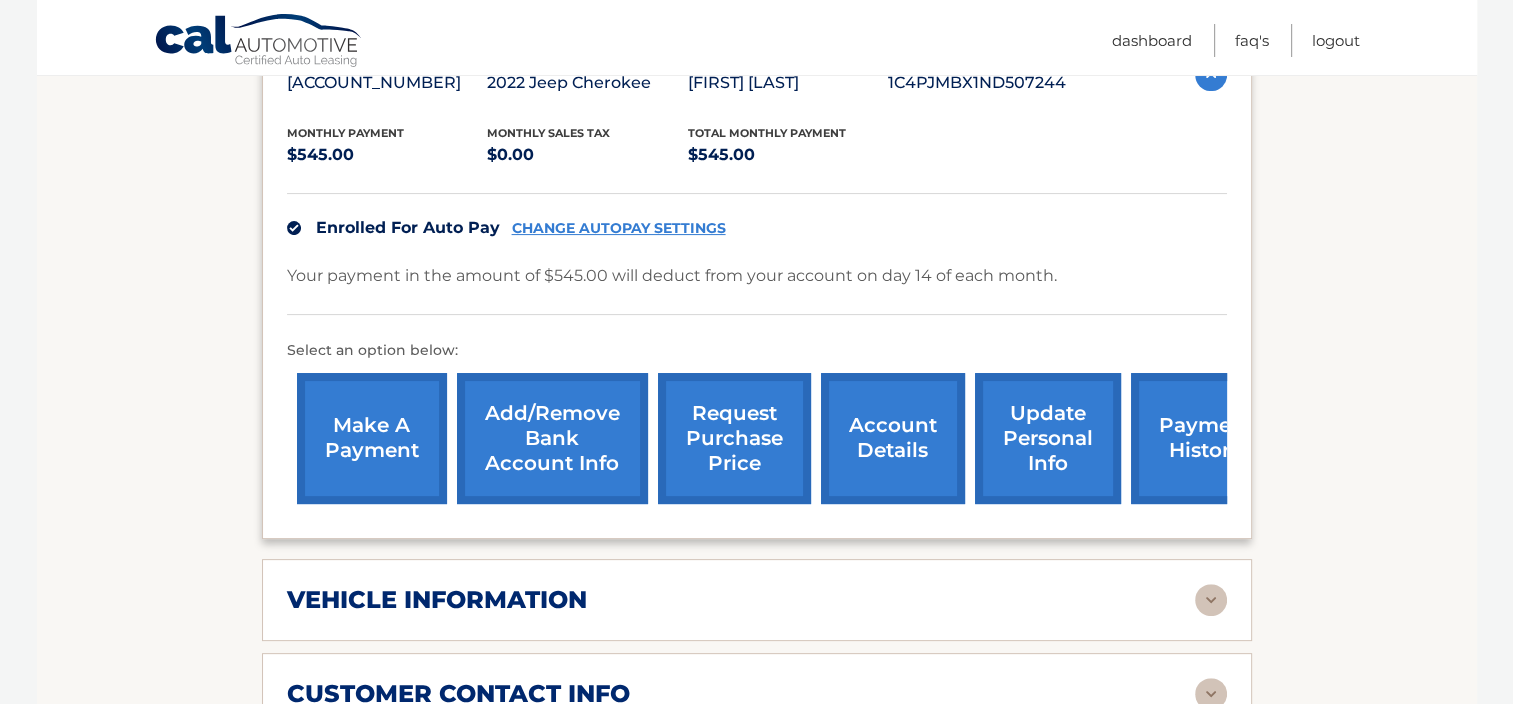 scroll, scrollTop: 766, scrollLeft: 0, axis: vertical 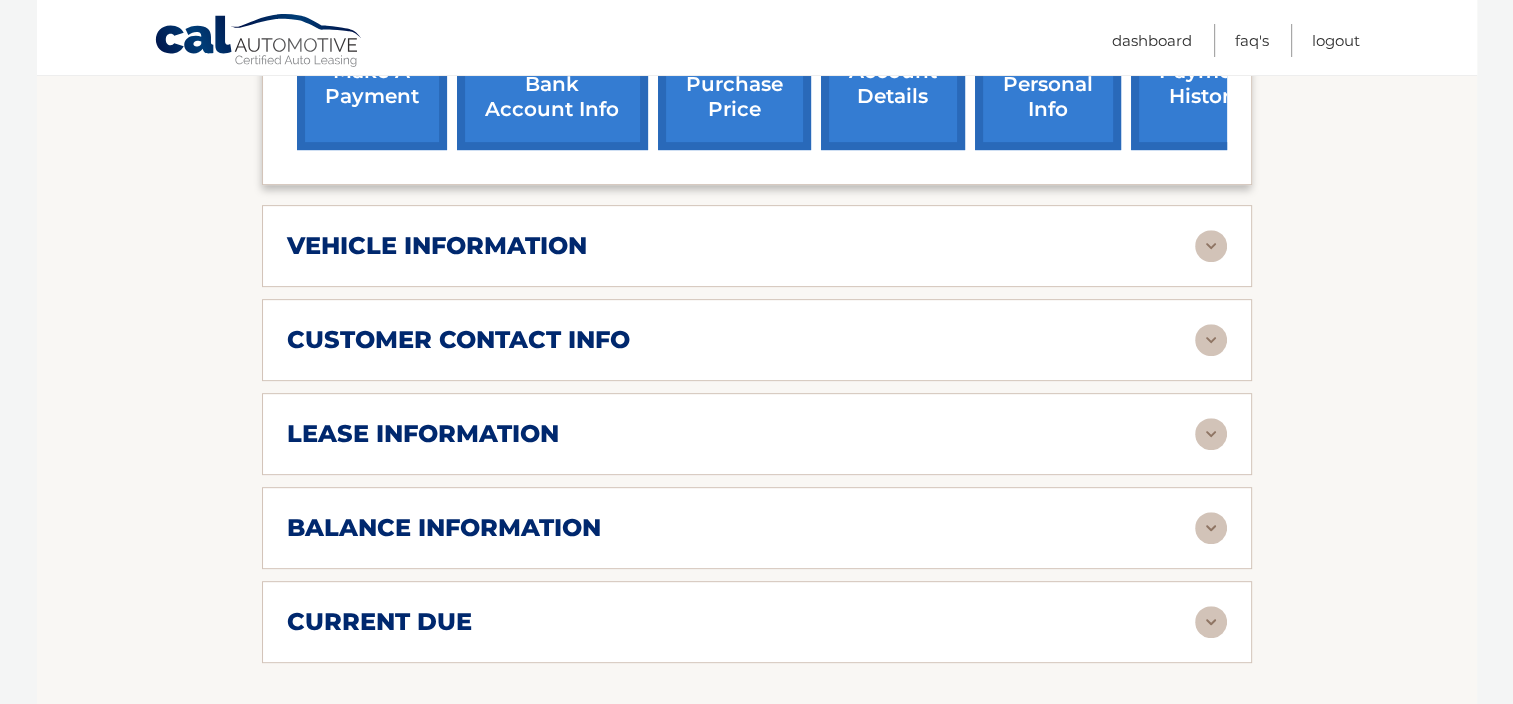 click on "vehicle information" at bounding box center (741, 246) 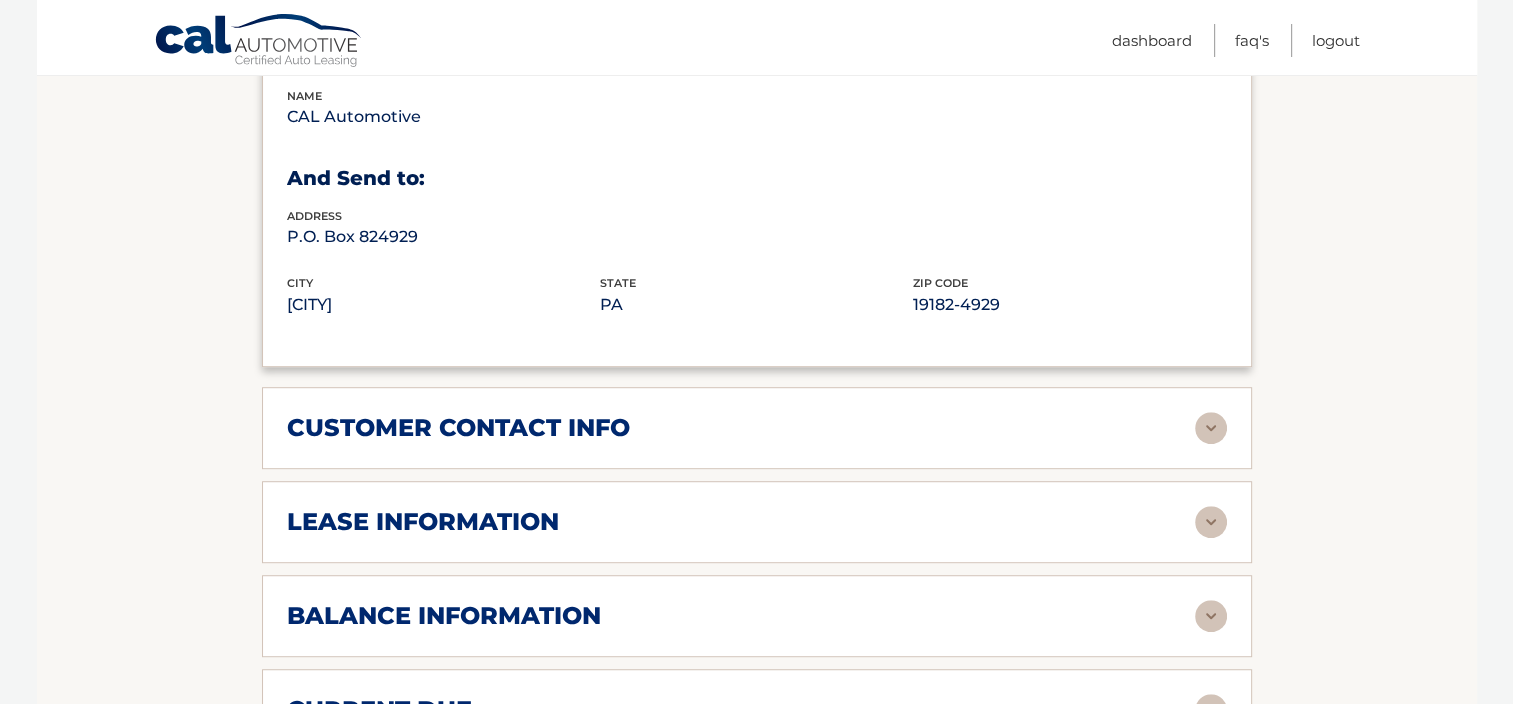 scroll, scrollTop: 1162, scrollLeft: 0, axis: vertical 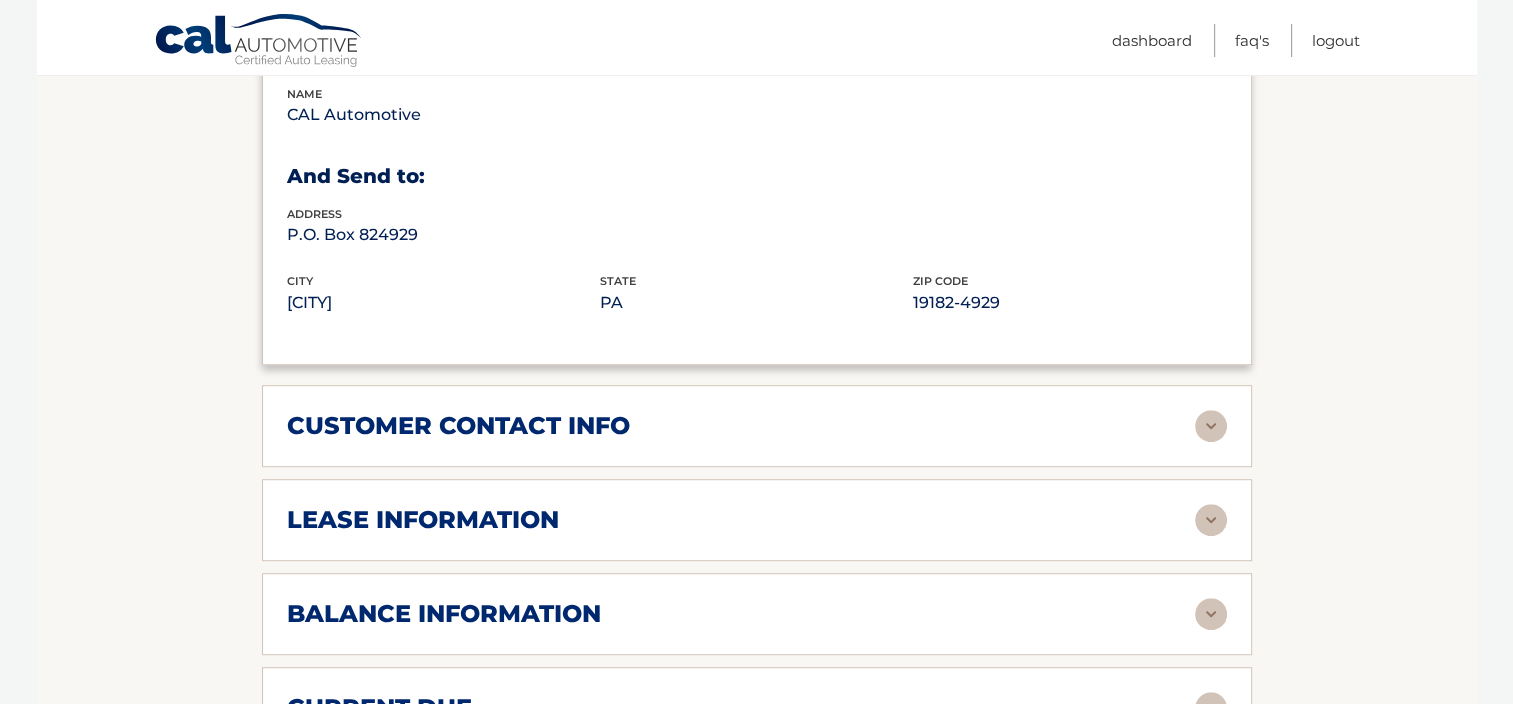 click on "lease information
Contract Start Date
May 14, 2022
Term
39
Maturity Date
Aug 14, 2025
Starting Odometer
25
Allowable Annual Mileage
12000
Charge Per Mile*
0.35
Last Scheduled Due Date
Jul 14, 2025
Monthly Payment
$545.00
Monthly Sales Tax
$0.00" at bounding box center (757, 520) 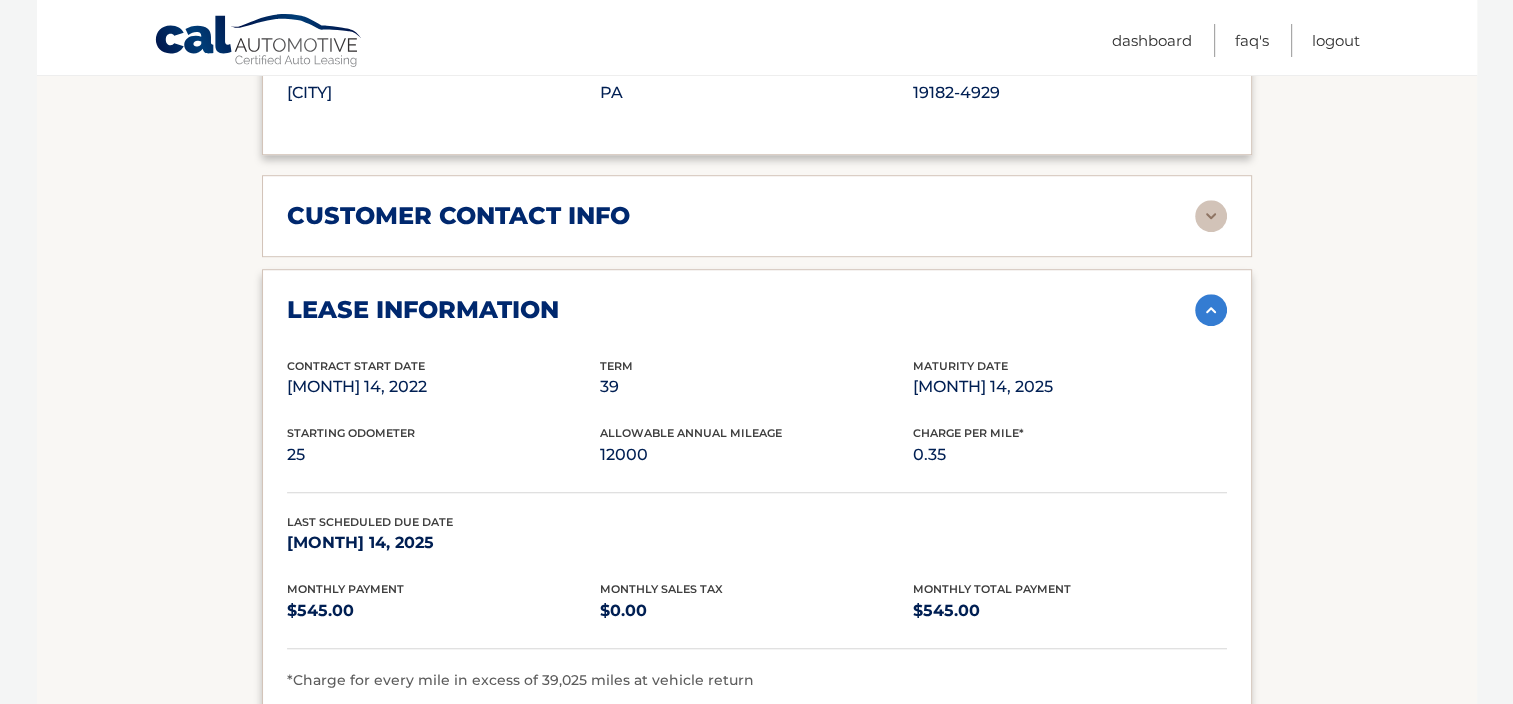 scroll, scrollTop: 1415, scrollLeft: 0, axis: vertical 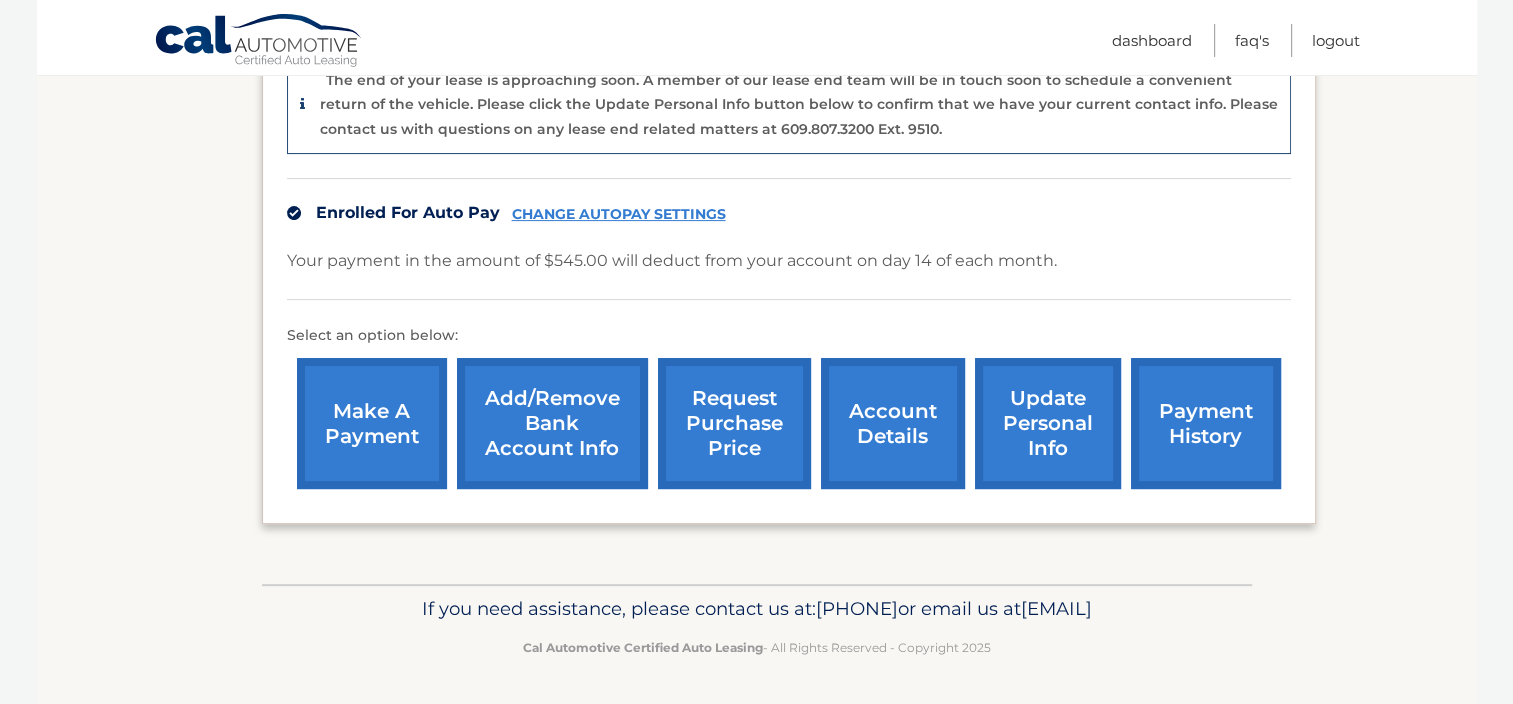 click on "request purchase price" at bounding box center (734, 423) 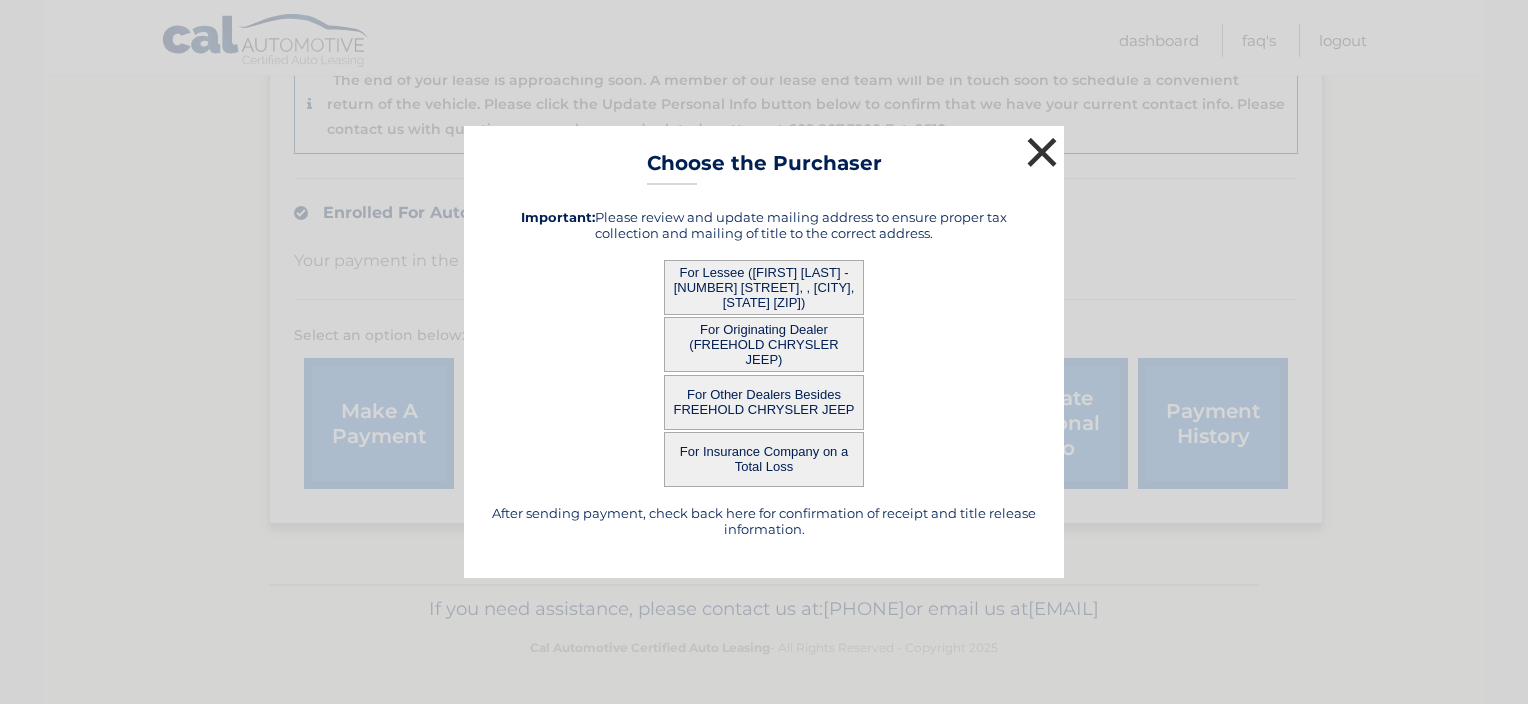 click on "×" at bounding box center [1042, 152] 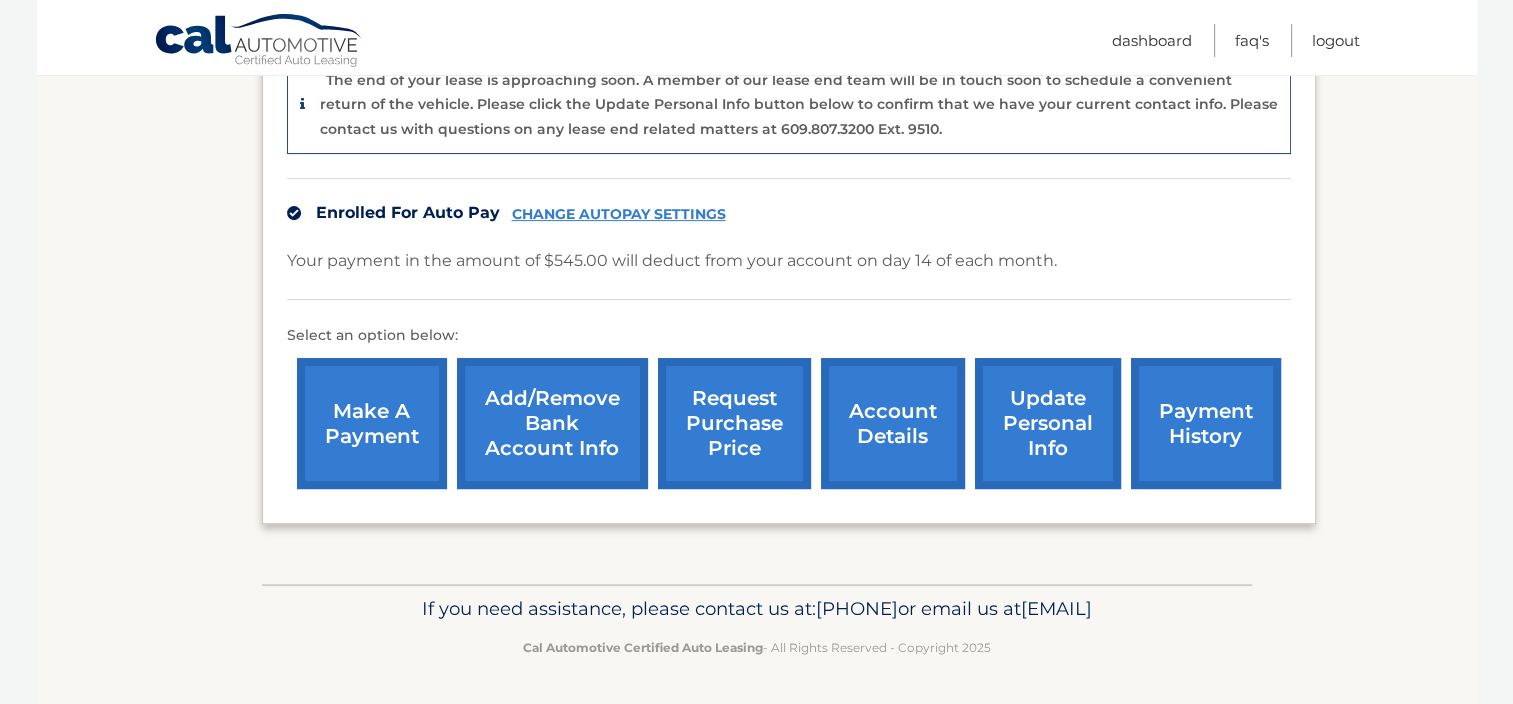 click on "request purchase price" at bounding box center [734, 423] 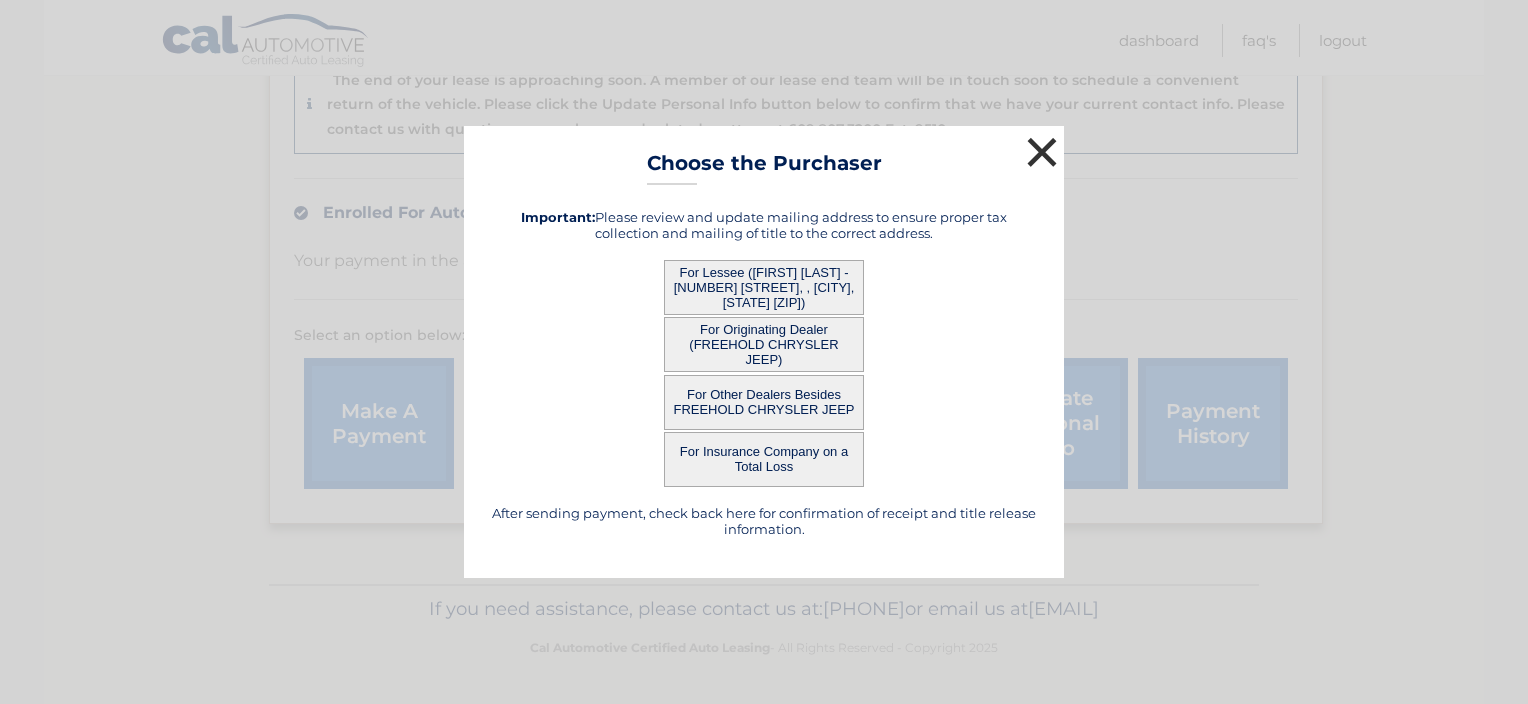 click on "×" at bounding box center [1042, 152] 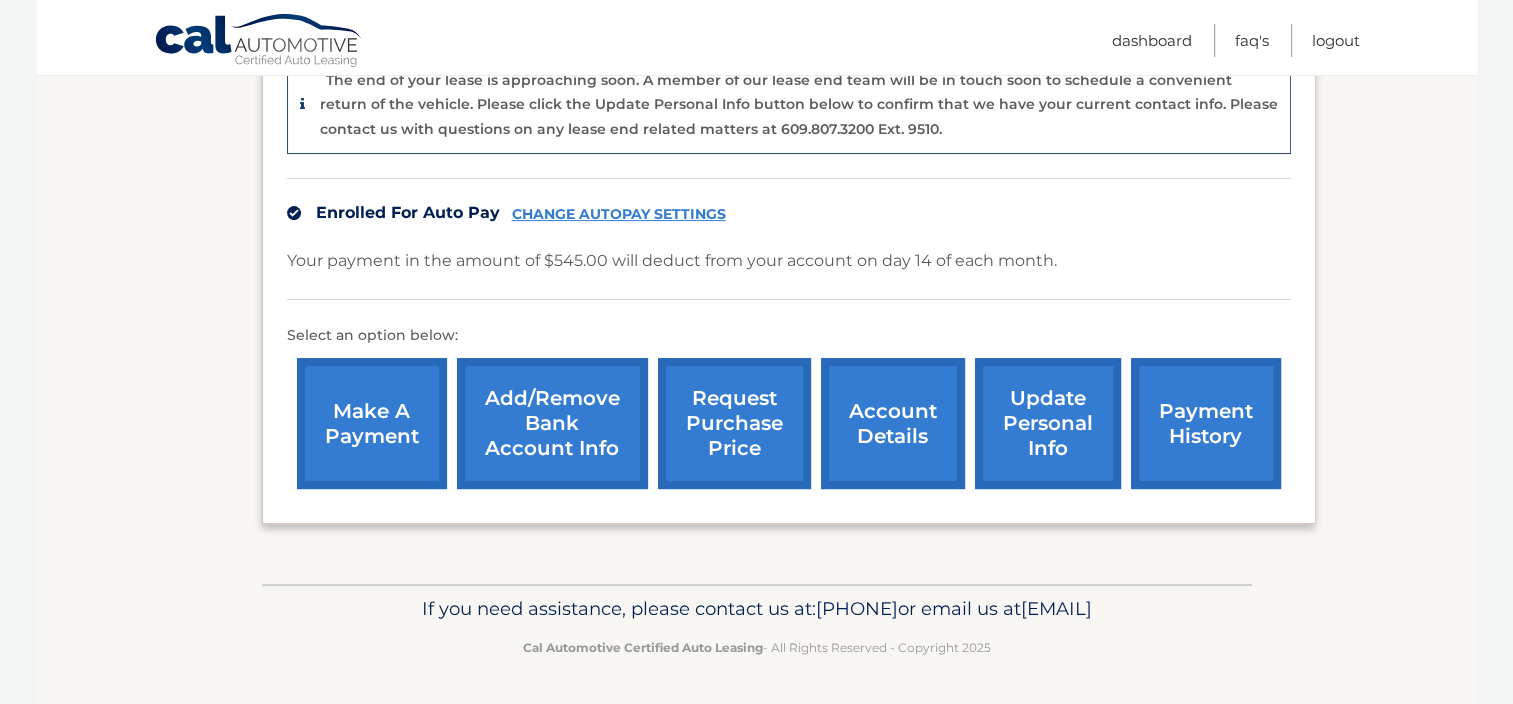 click on "account details" at bounding box center (893, 423) 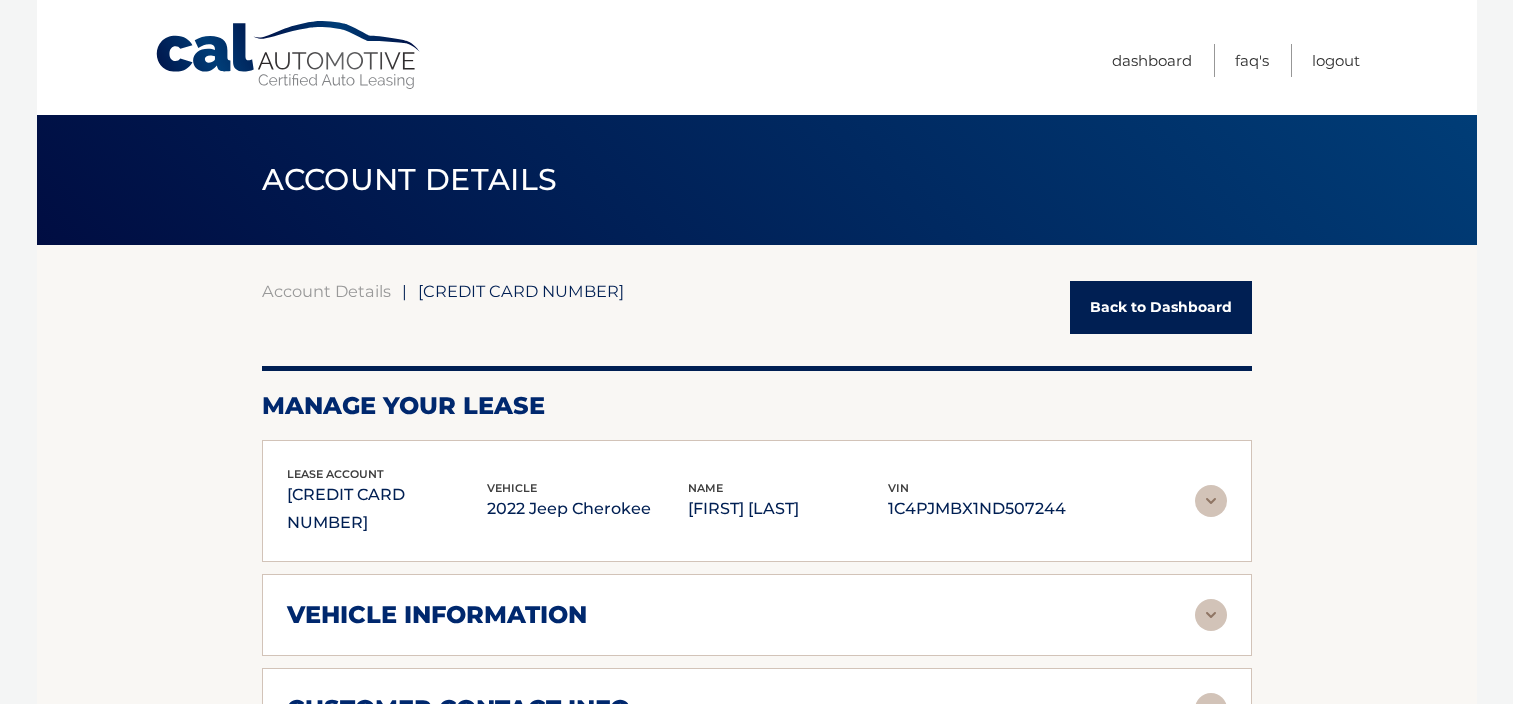 scroll, scrollTop: 0, scrollLeft: 0, axis: both 